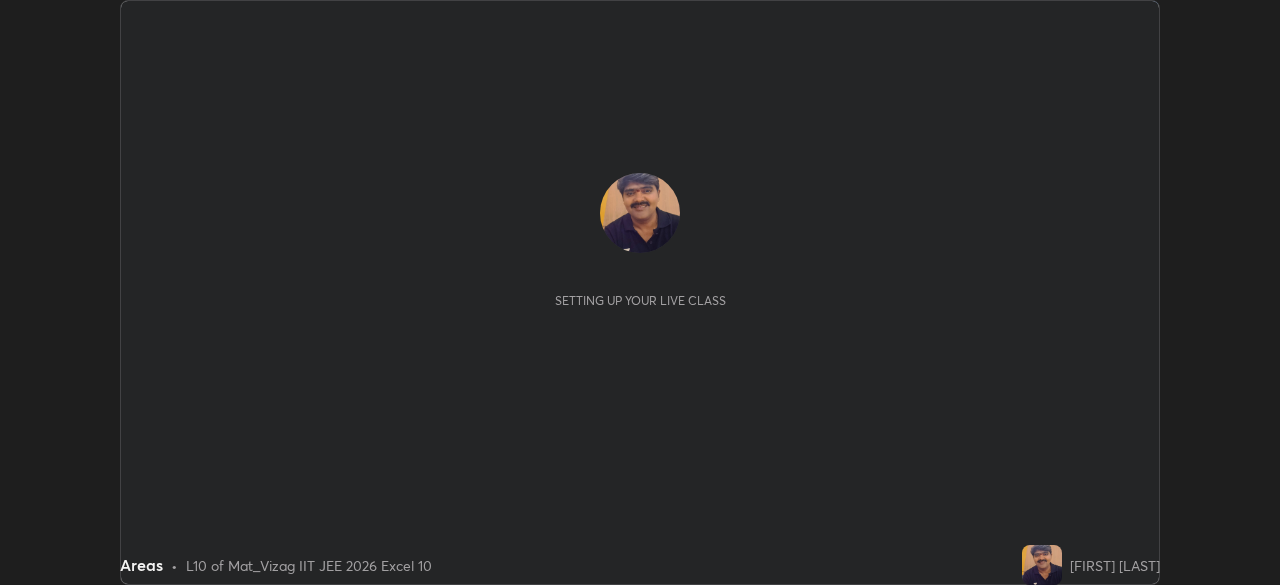 scroll, scrollTop: 0, scrollLeft: 0, axis: both 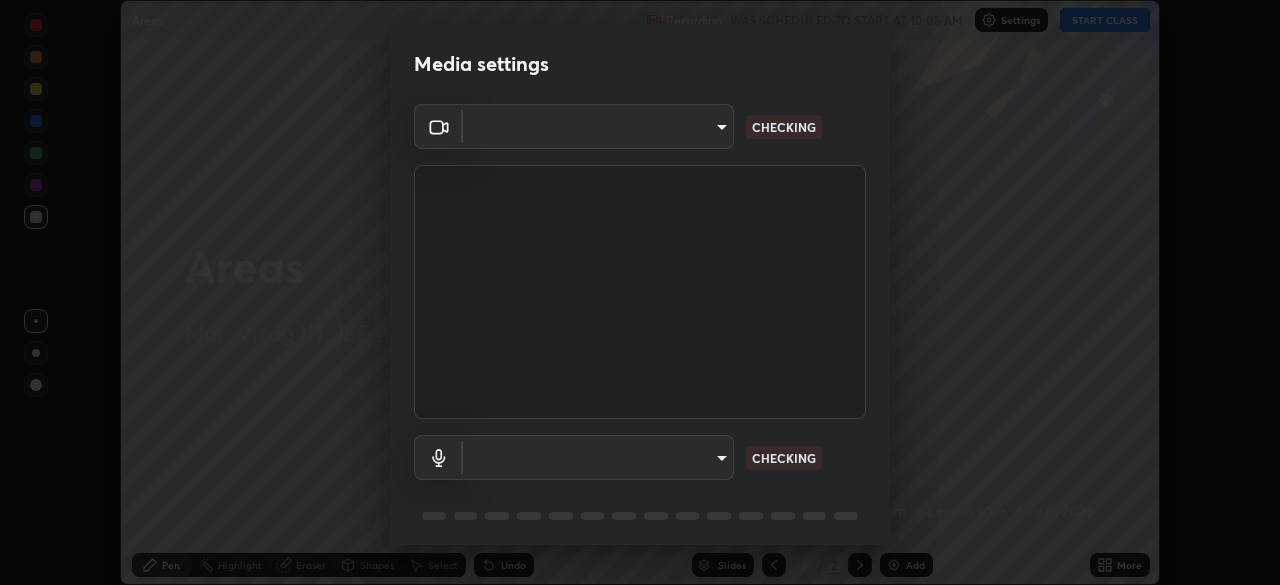 type on "f7d88b7f490f9ec95635f5d3efc957bb9f6aac68f78fe440e6c1e4bcfa0d052b" 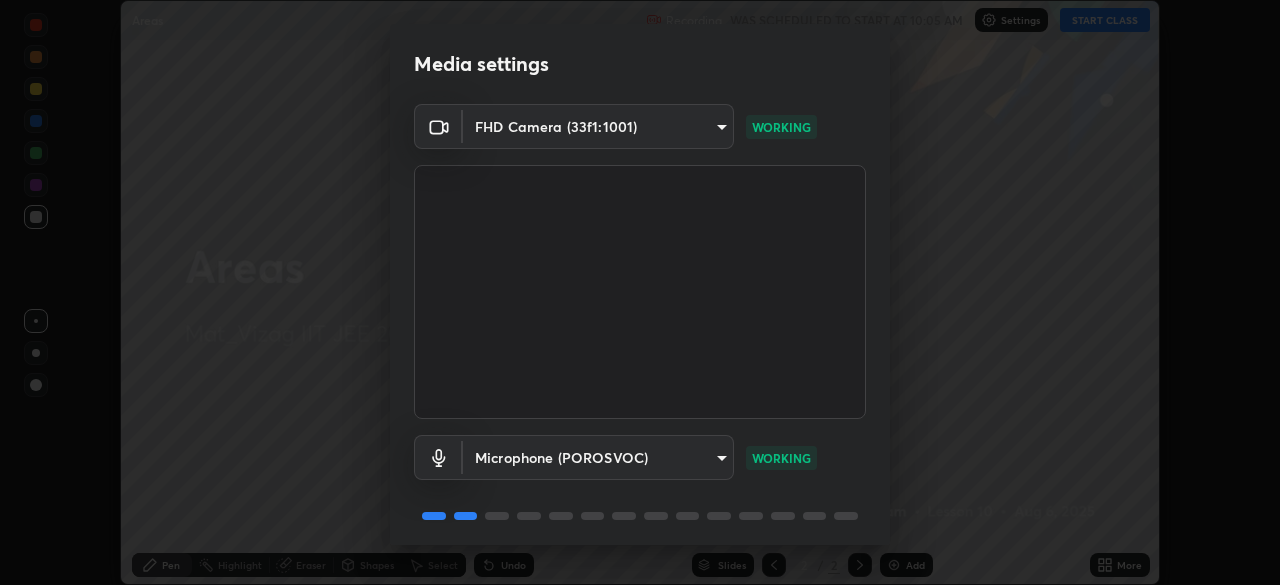 scroll, scrollTop: 71, scrollLeft: 0, axis: vertical 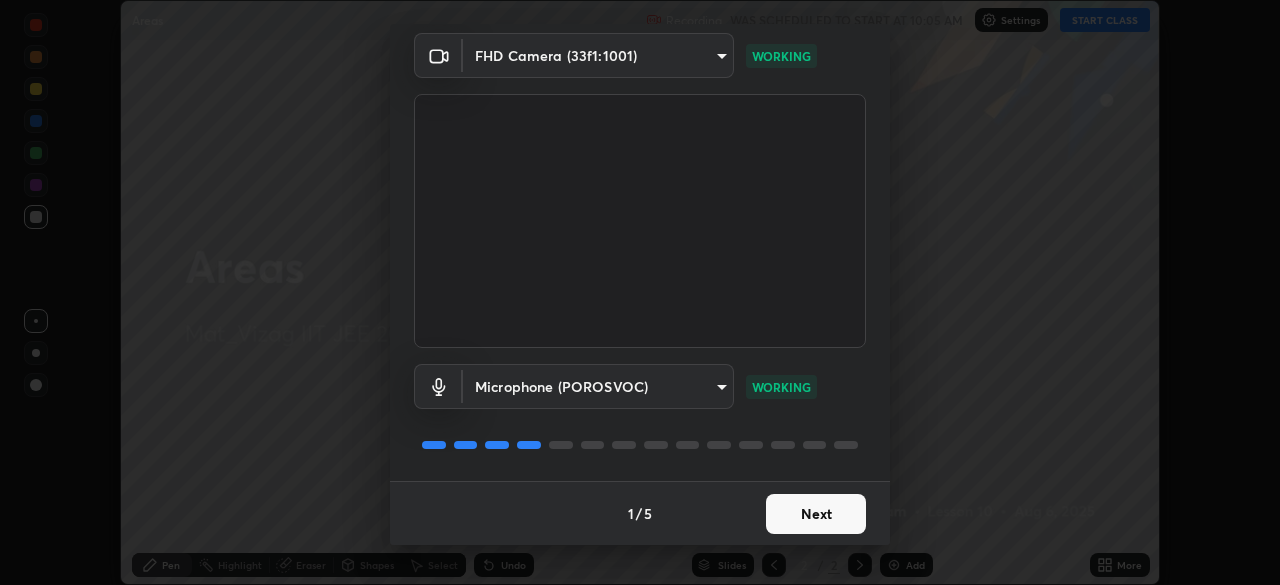click on "Next" at bounding box center [816, 514] 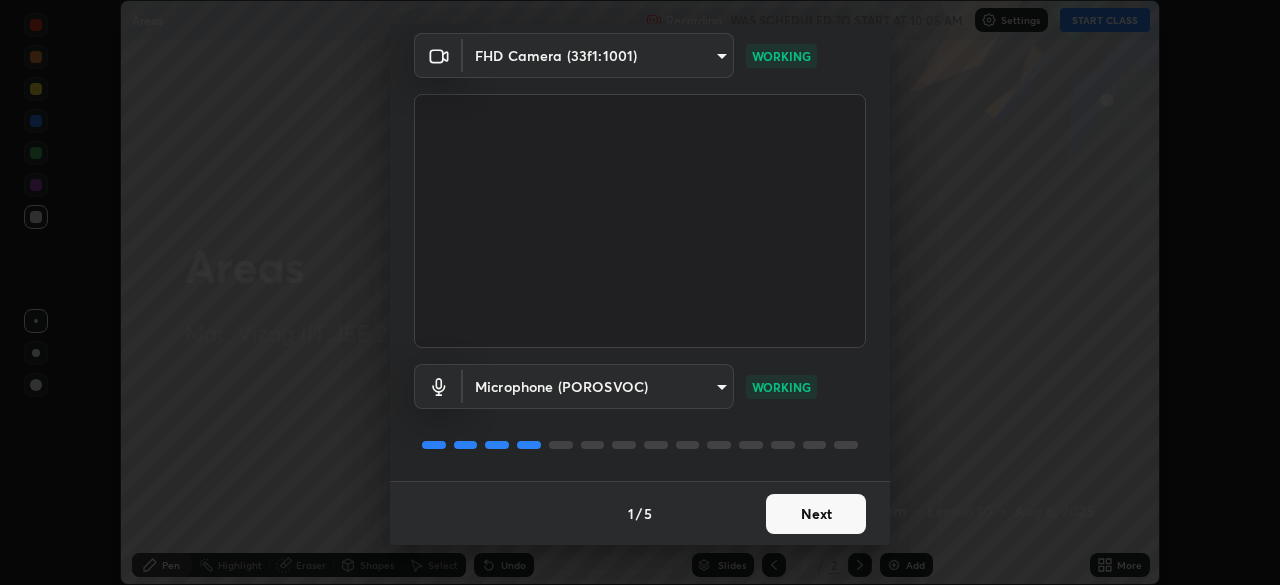 scroll, scrollTop: 0, scrollLeft: 0, axis: both 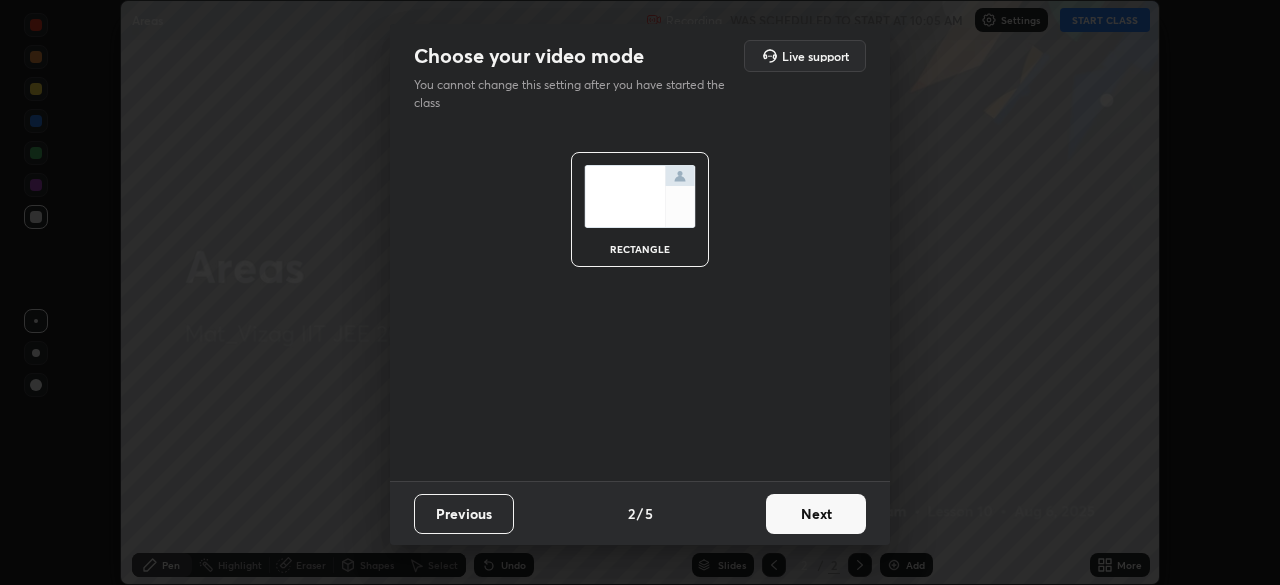 click on "Next" at bounding box center (816, 514) 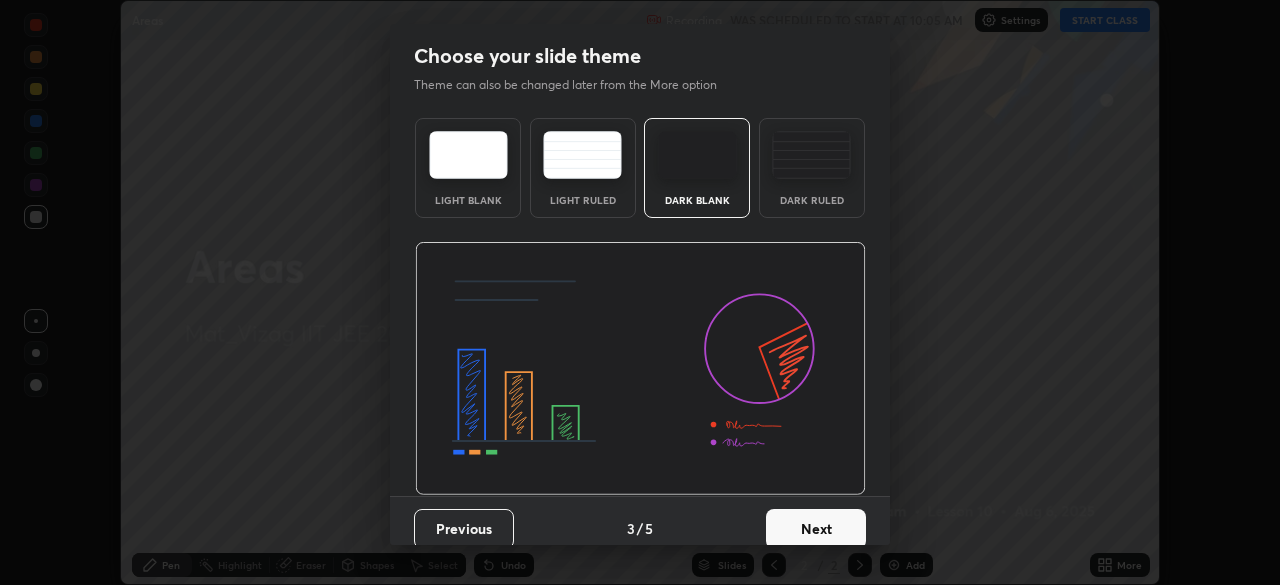 click on "Next" at bounding box center (816, 529) 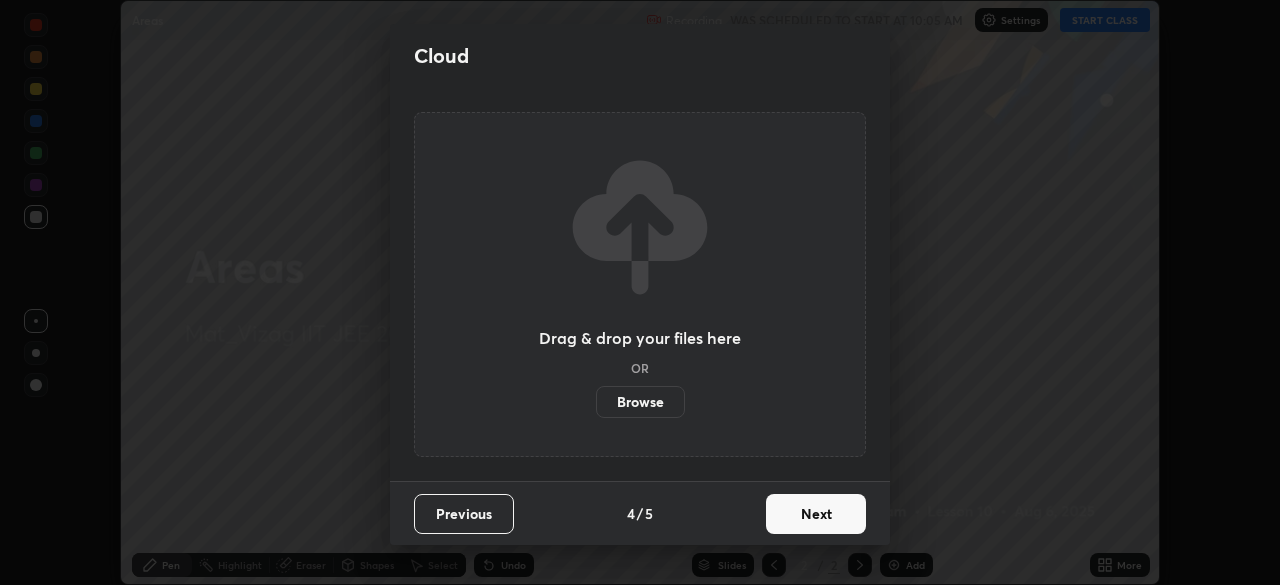 click on "Next" at bounding box center [816, 514] 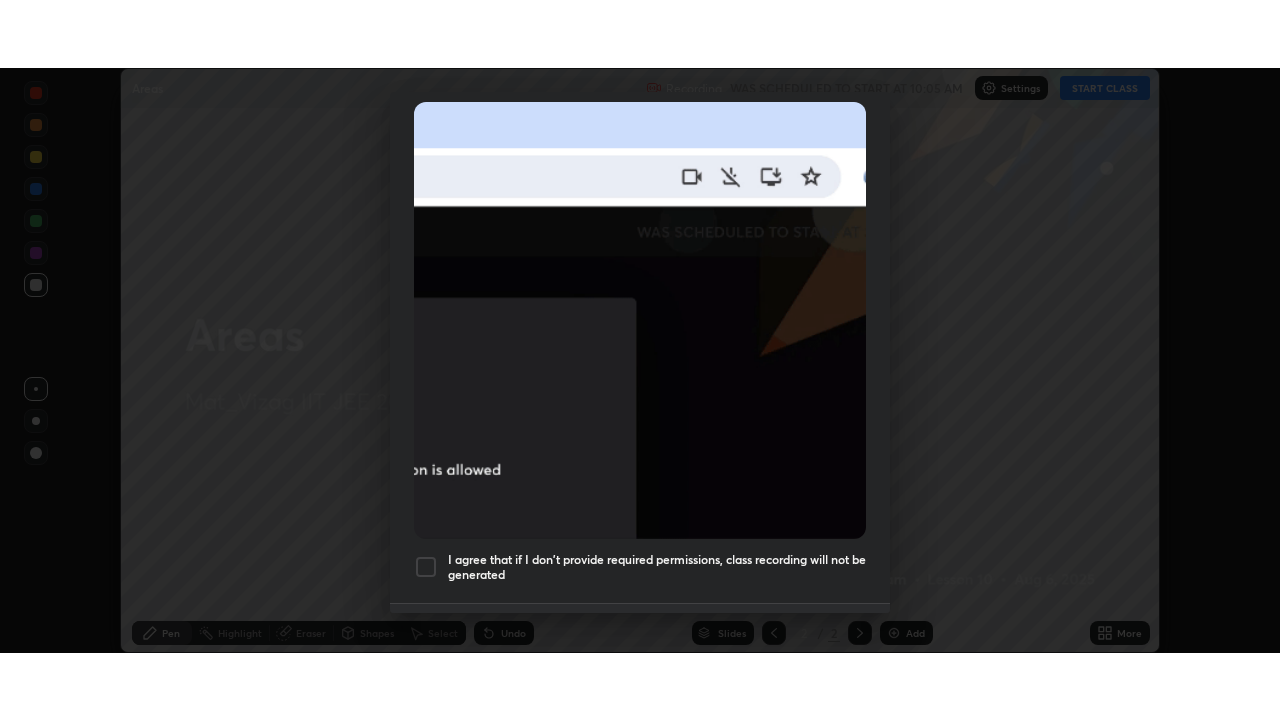 scroll, scrollTop: 479, scrollLeft: 0, axis: vertical 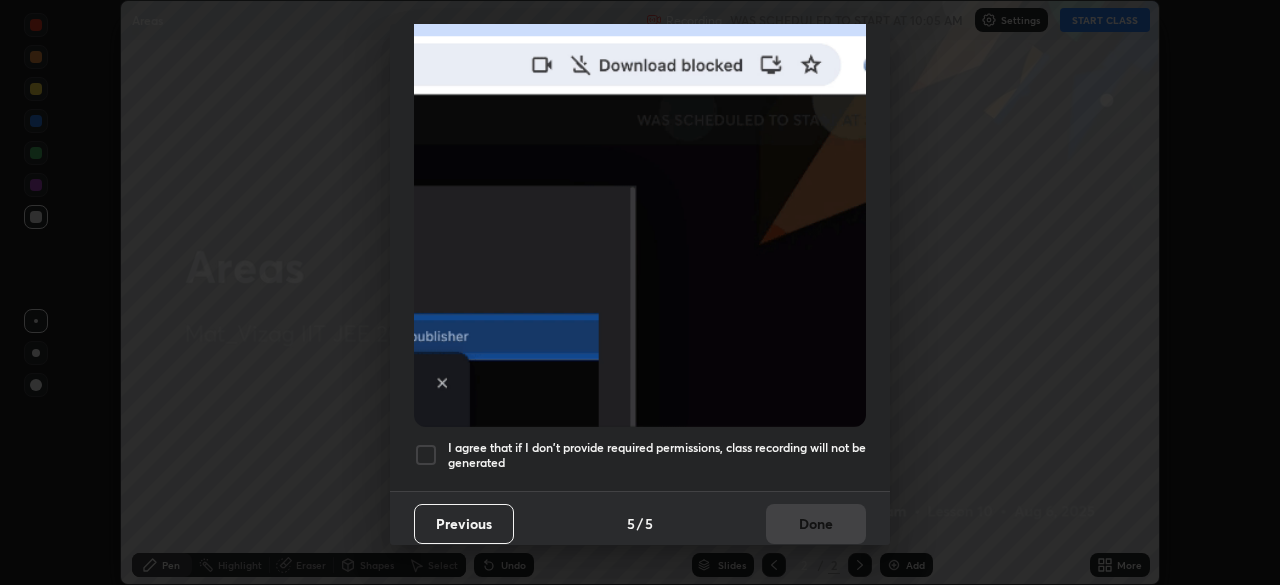 click at bounding box center (426, 455) 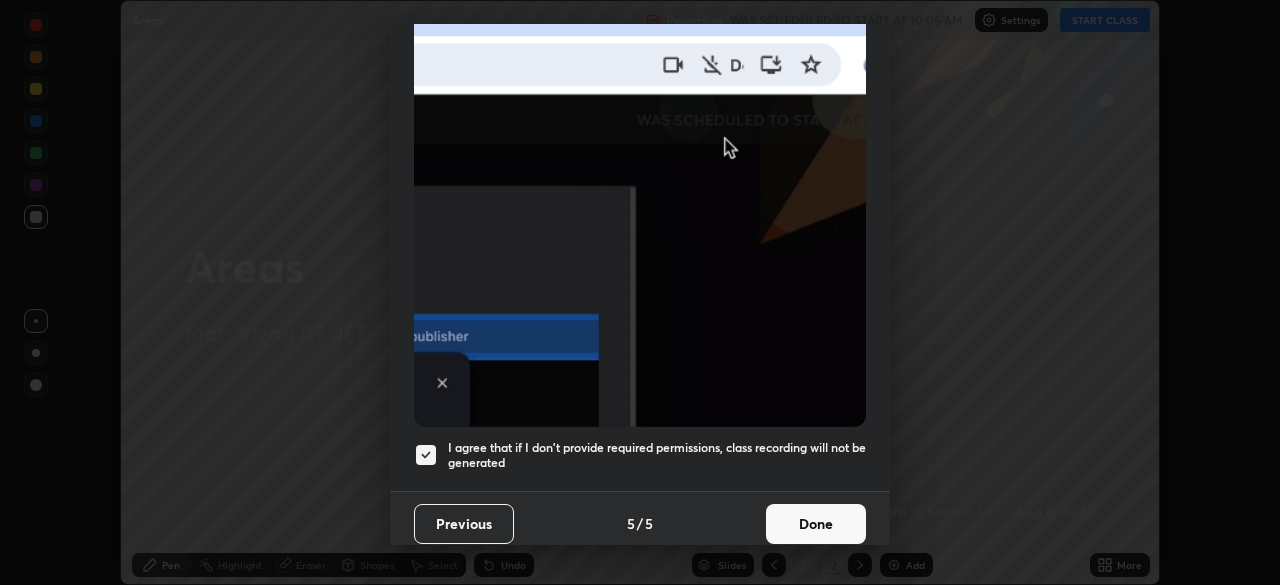 click on "Done" at bounding box center (816, 524) 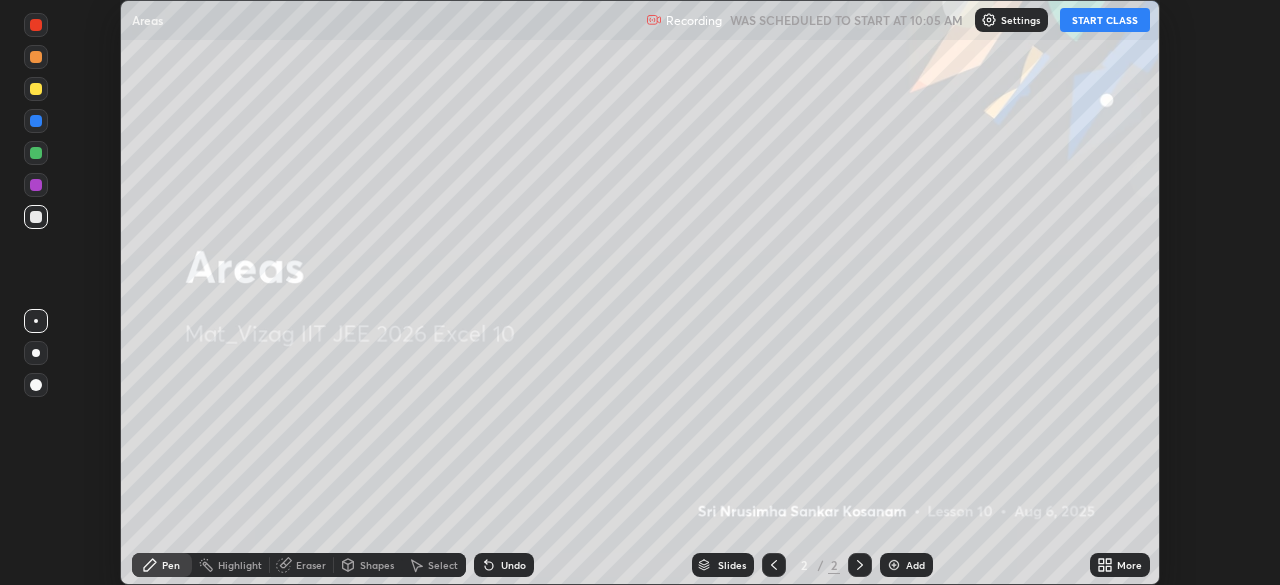 click 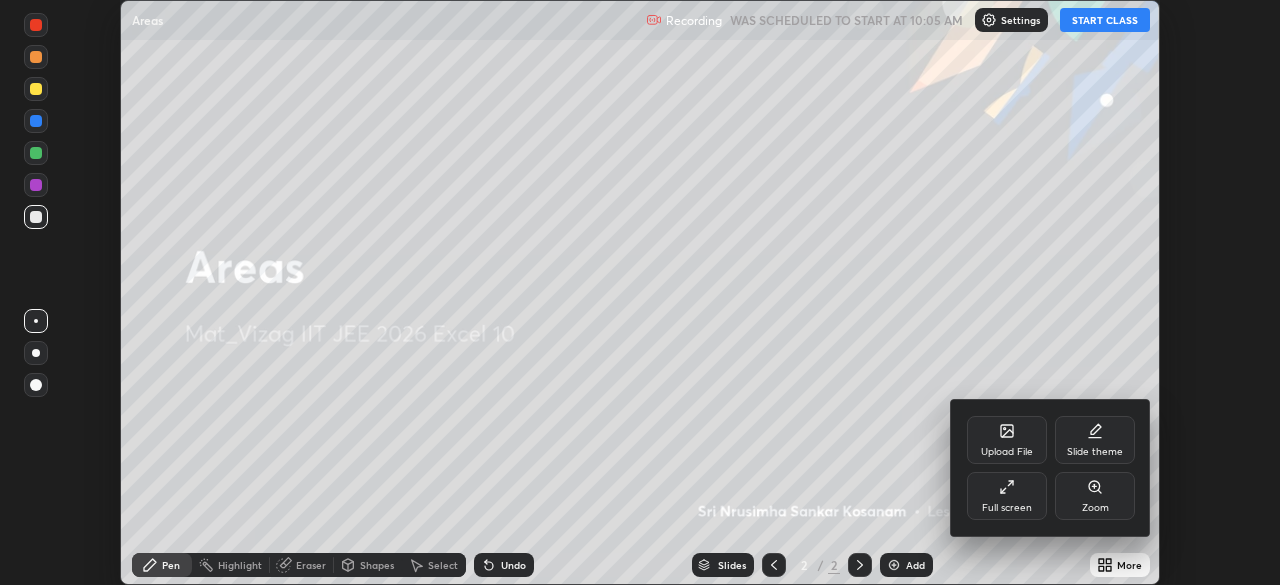 click on "Full screen" at bounding box center [1007, 496] 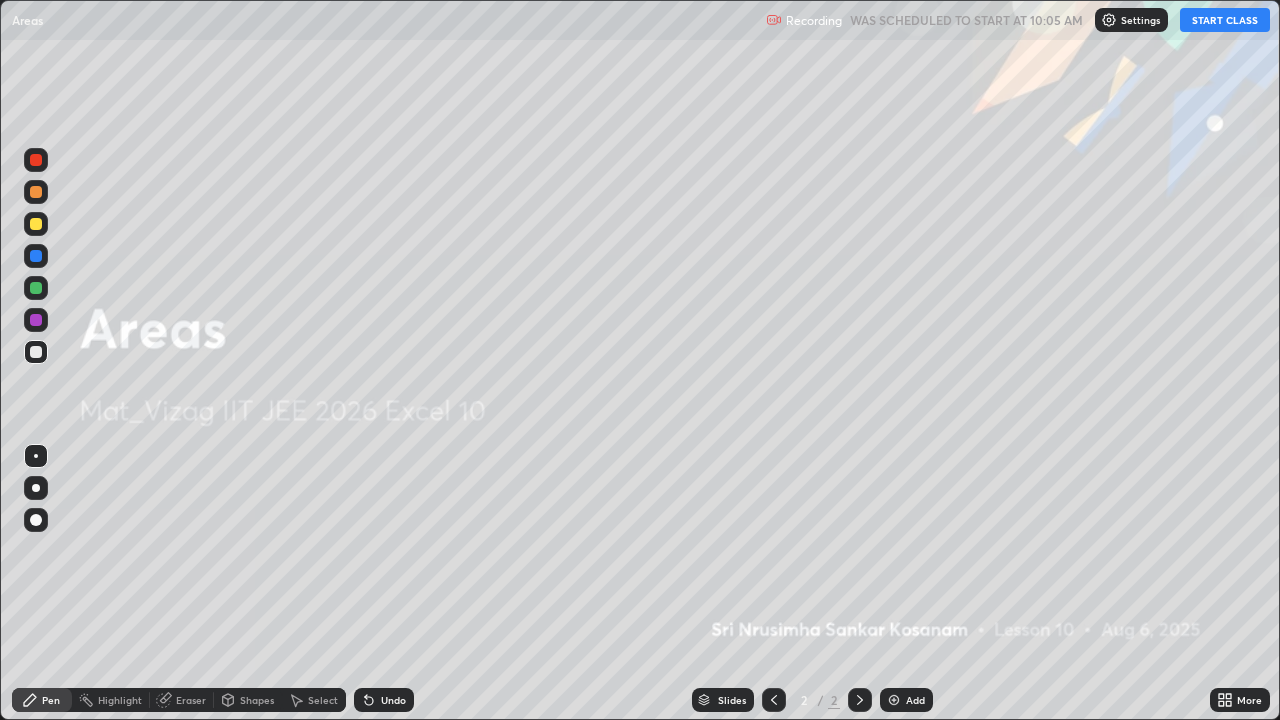 scroll, scrollTop: 99280, scrollLeft: 98720, axis: both 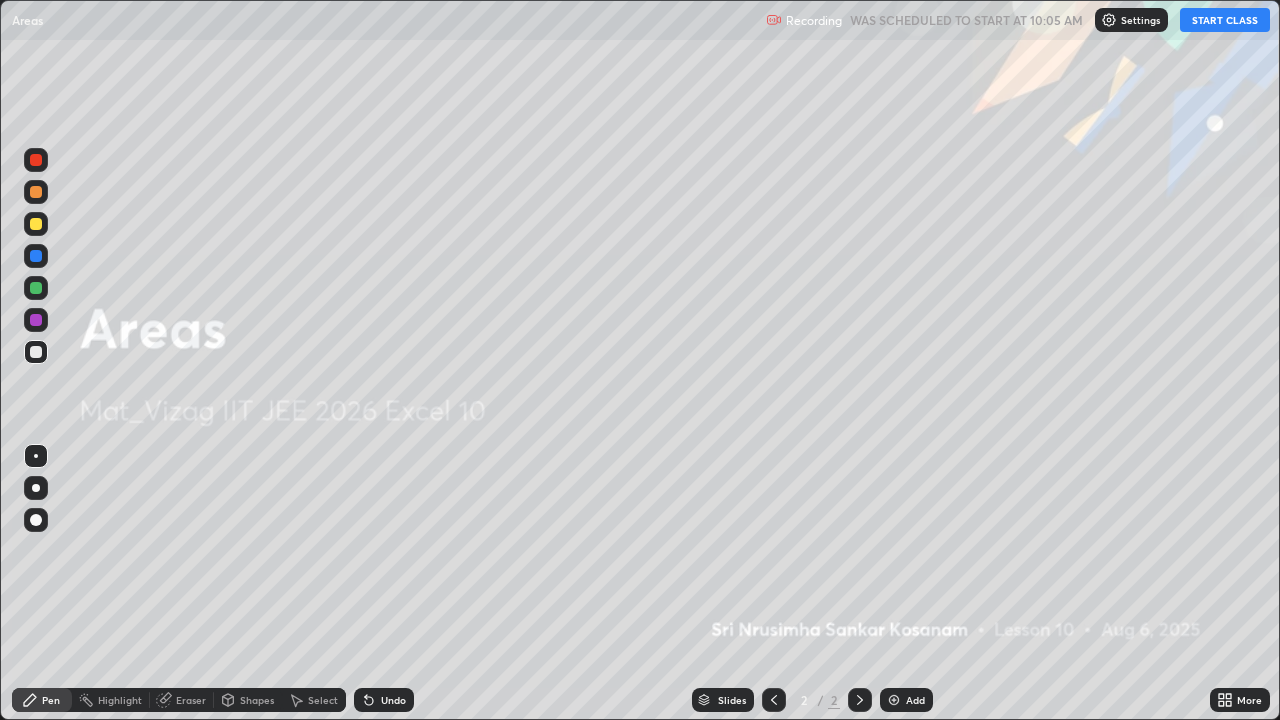 click on "START CLASS" at bounding box center (1225, 20) 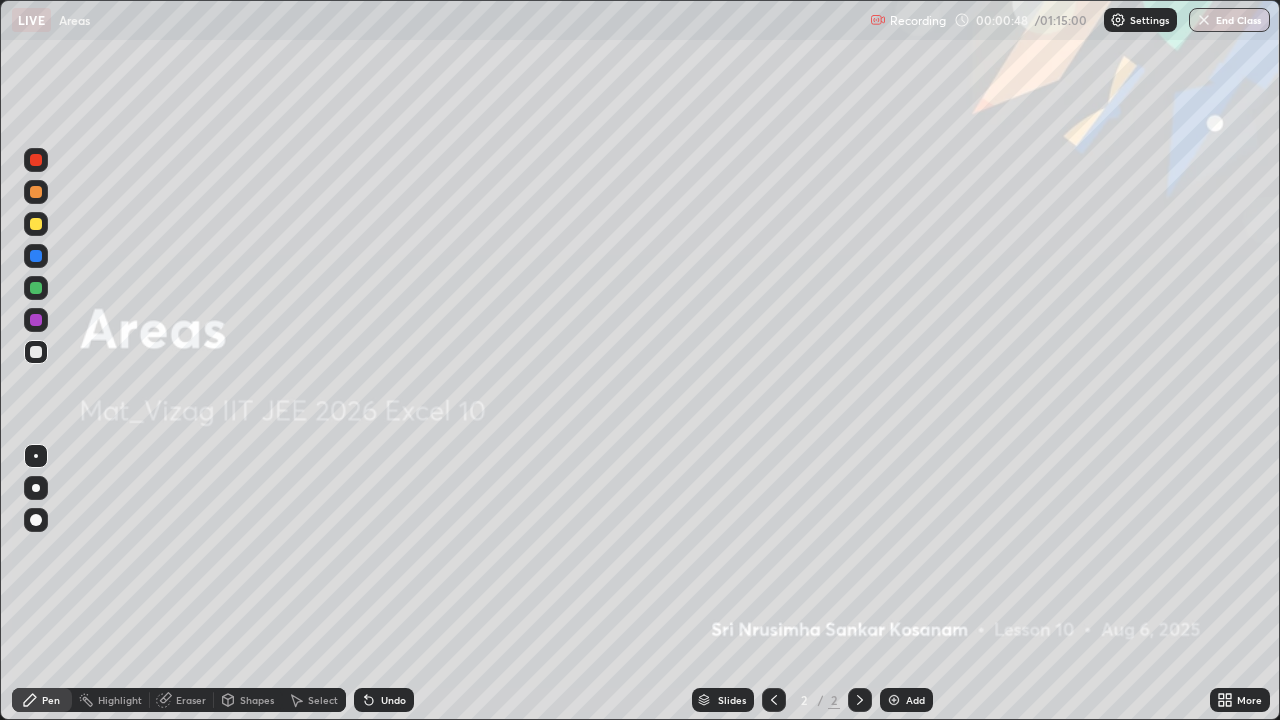 click on "Add" at bounding box center [906, 700] 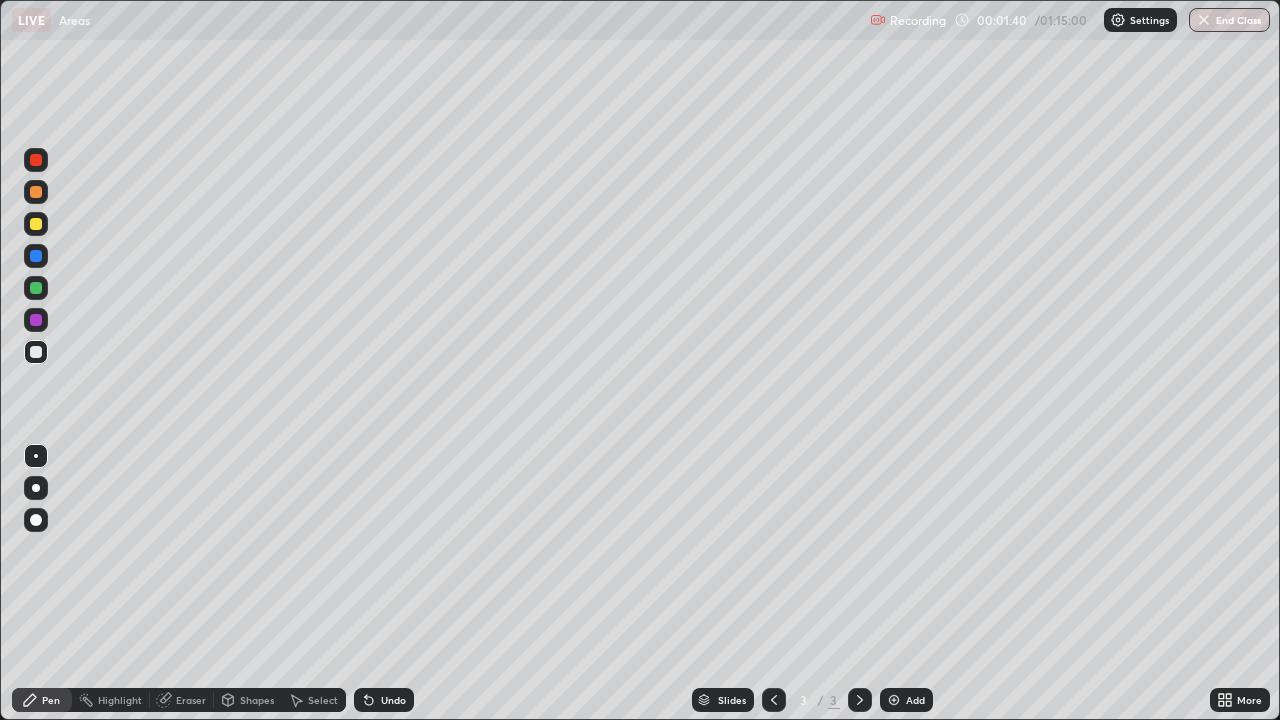 click at bounding box center [36, 224] 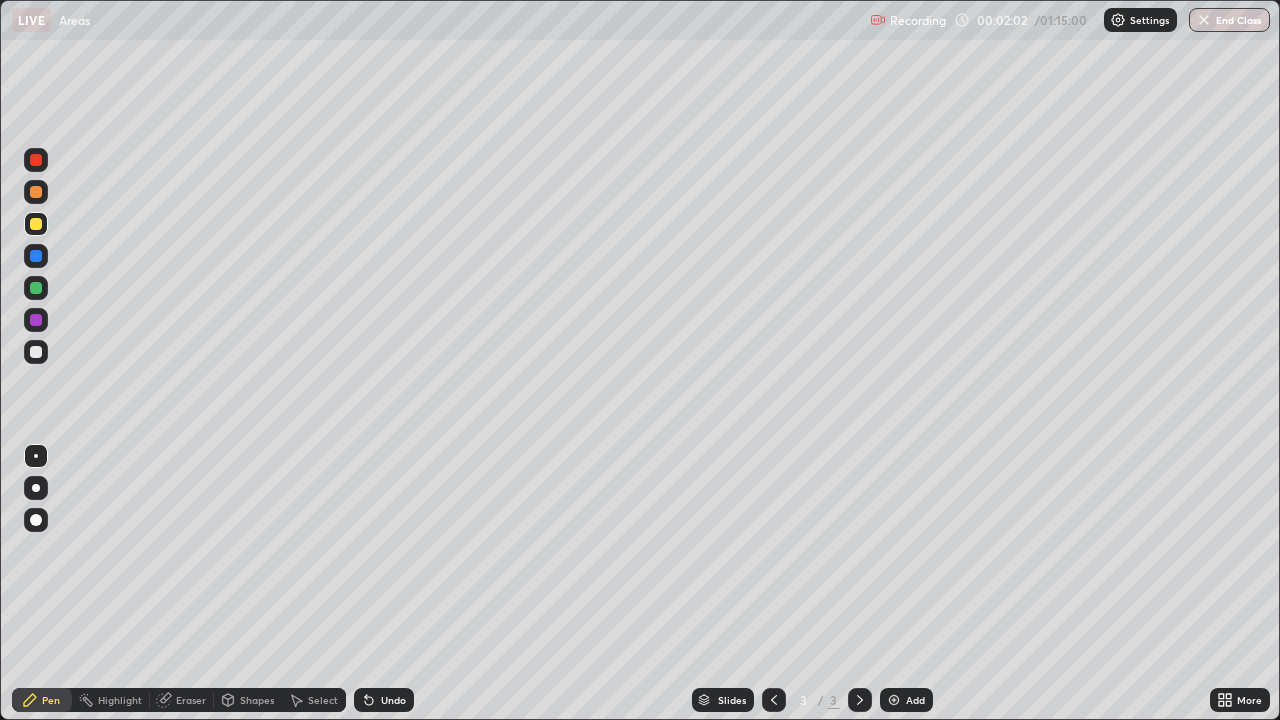 click at bounding box center [36, 352] 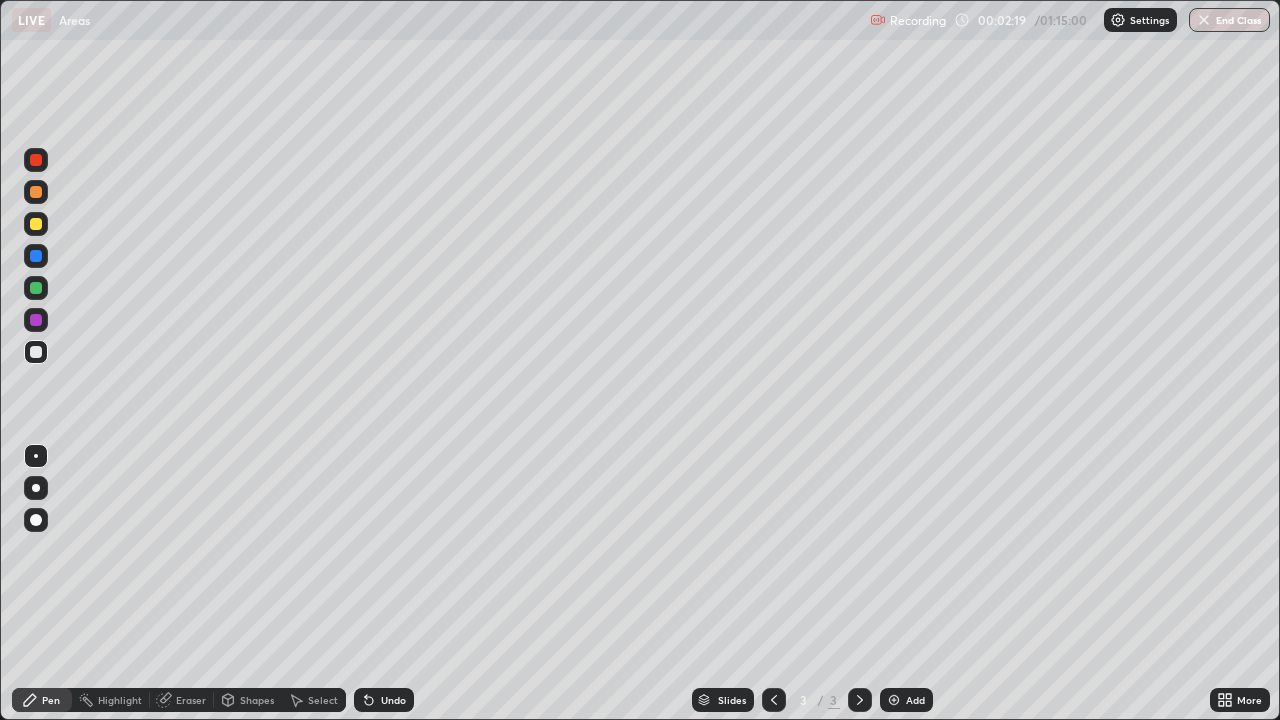click at bounding box center (36, 320) 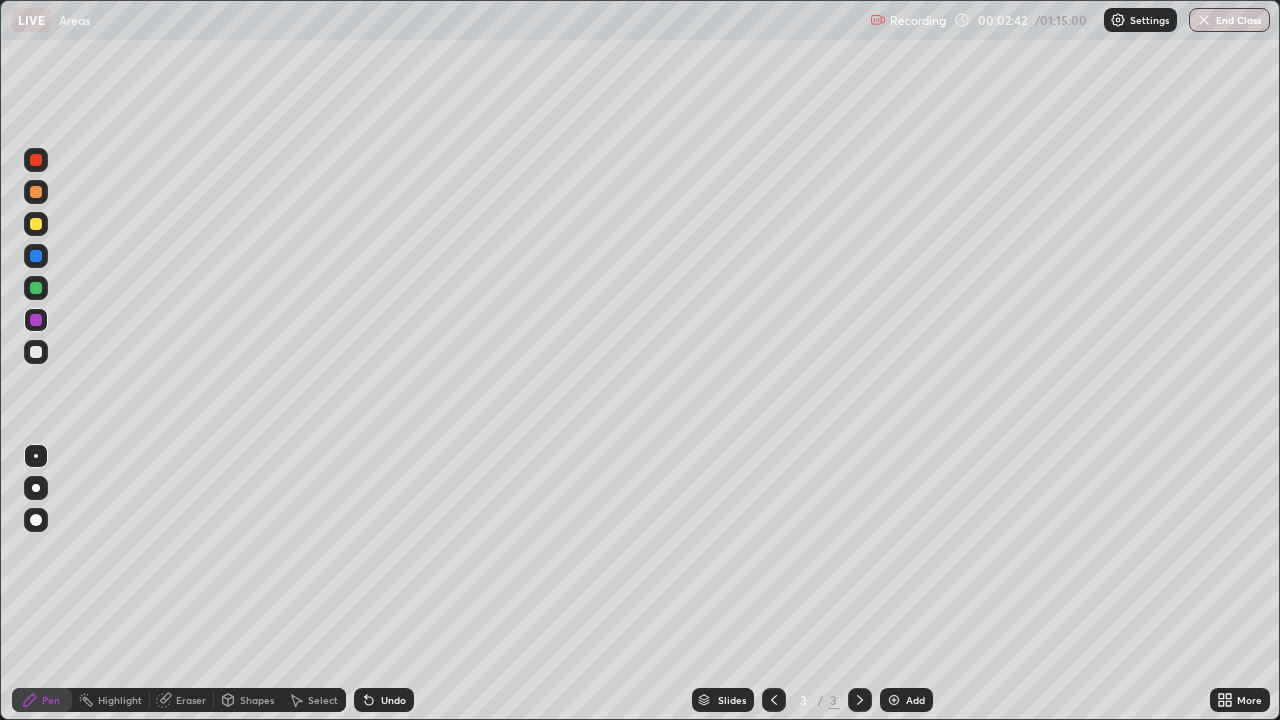 click on "Add" at bounding box center [915, 700] 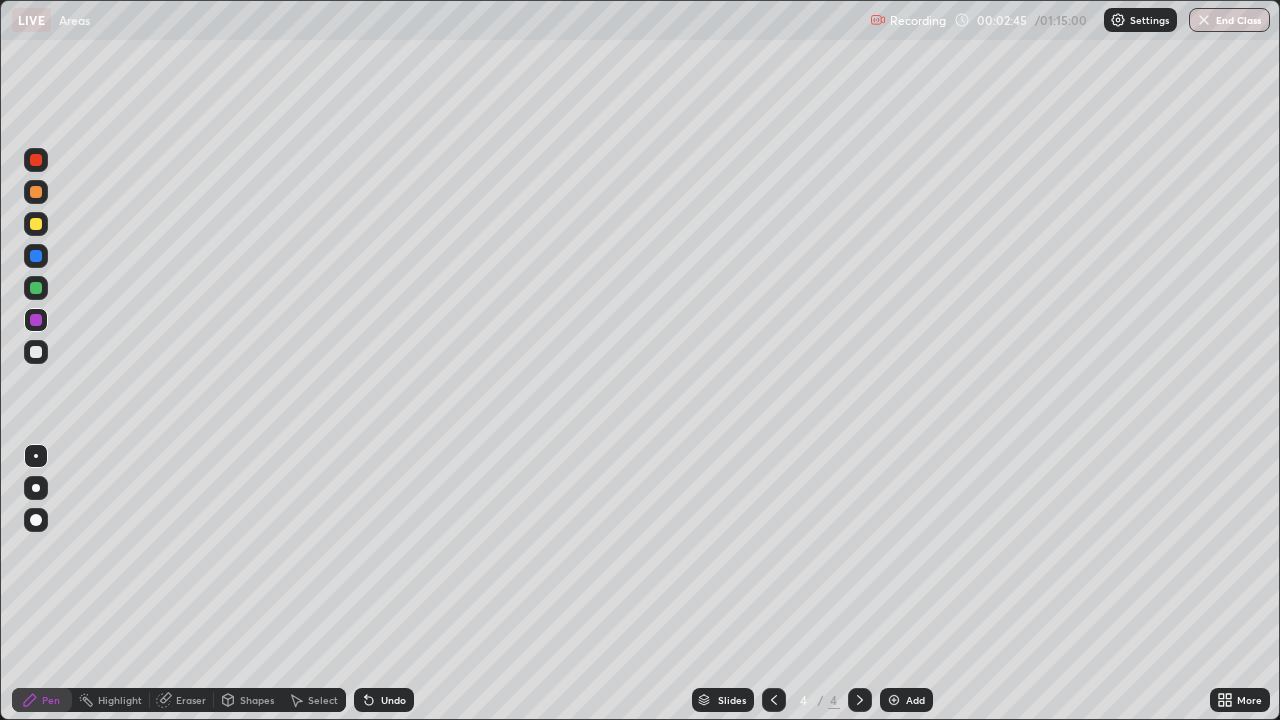 click at bounding box center (36, 224) 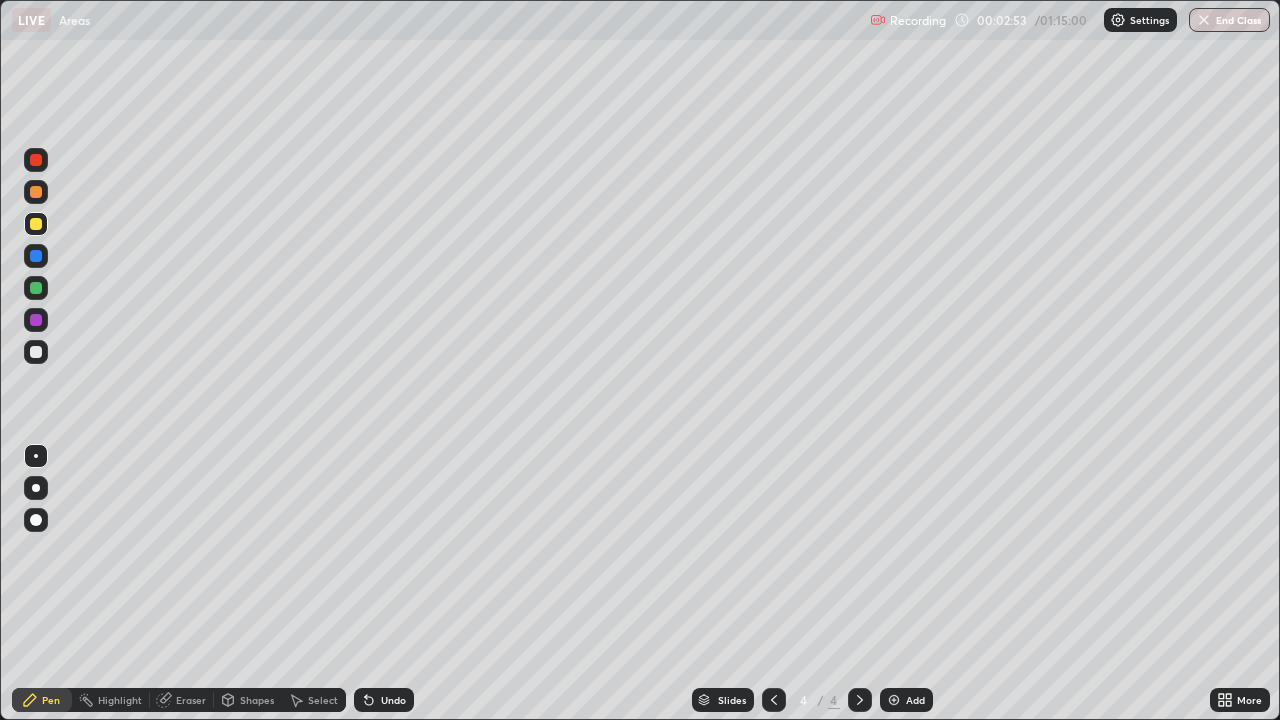 click at bounding box center (36, 352) 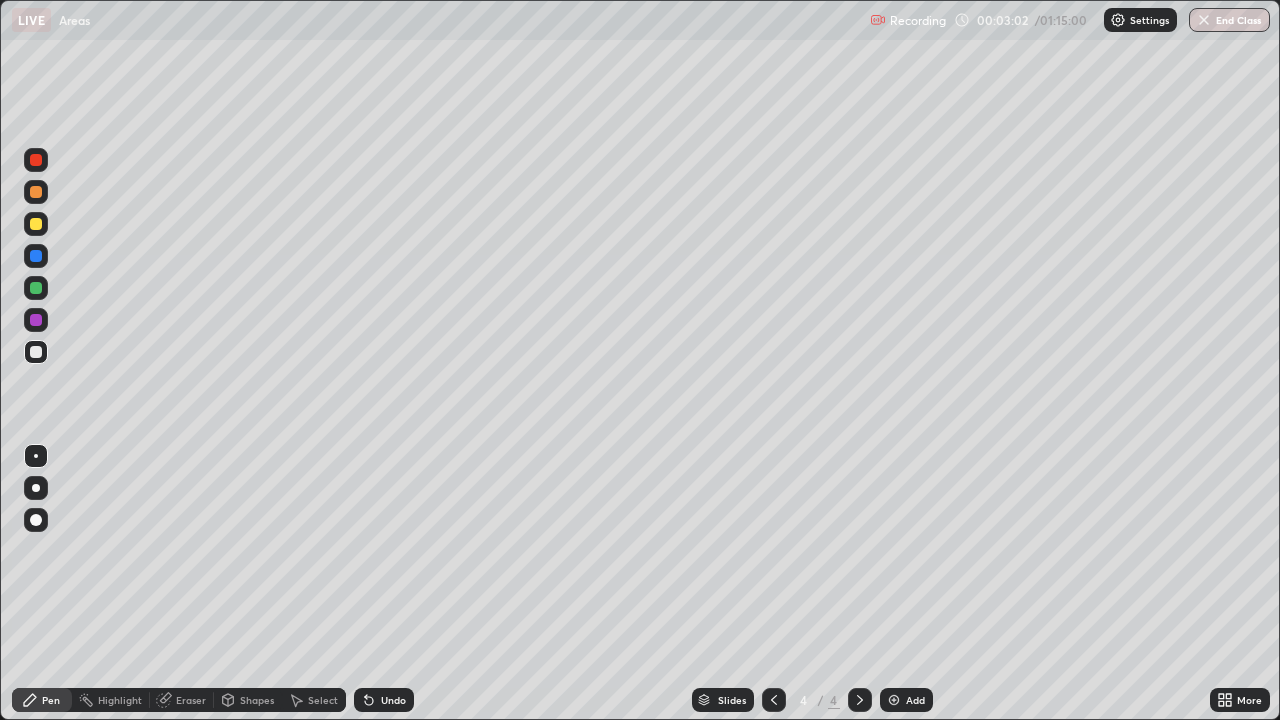 click at bounding box center [36, 224] 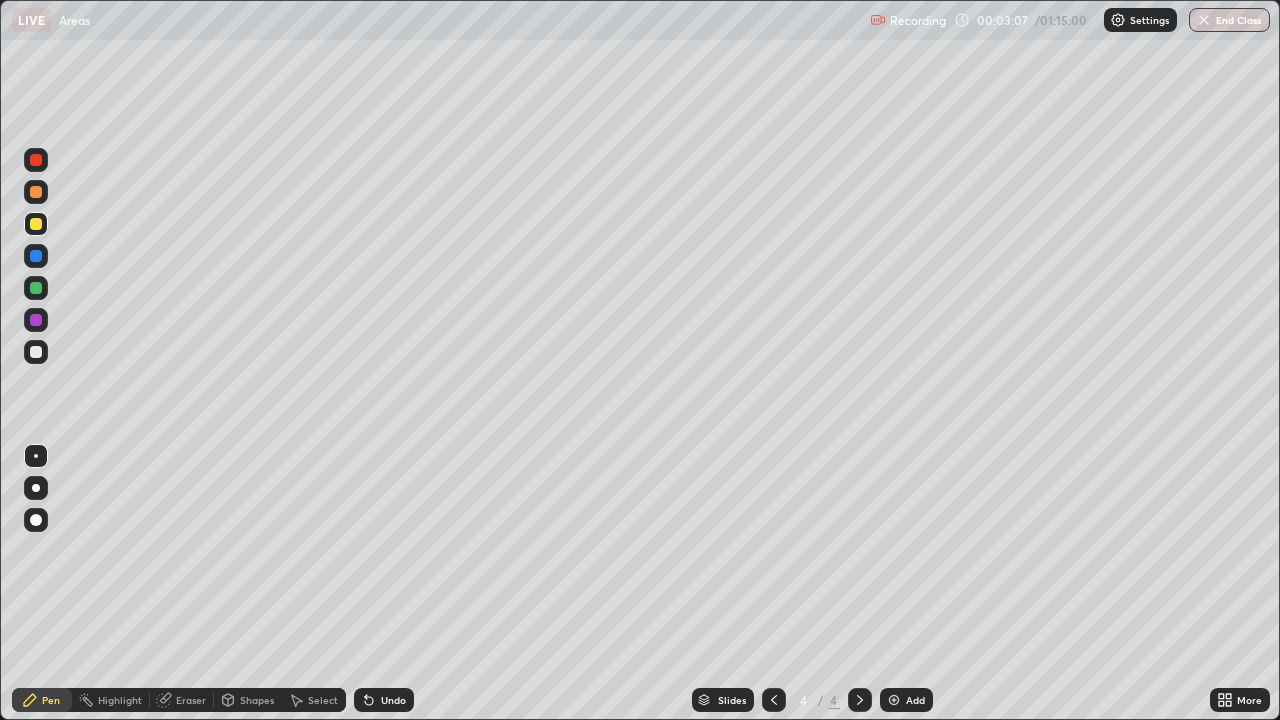 click at bounding box center (36, 352) 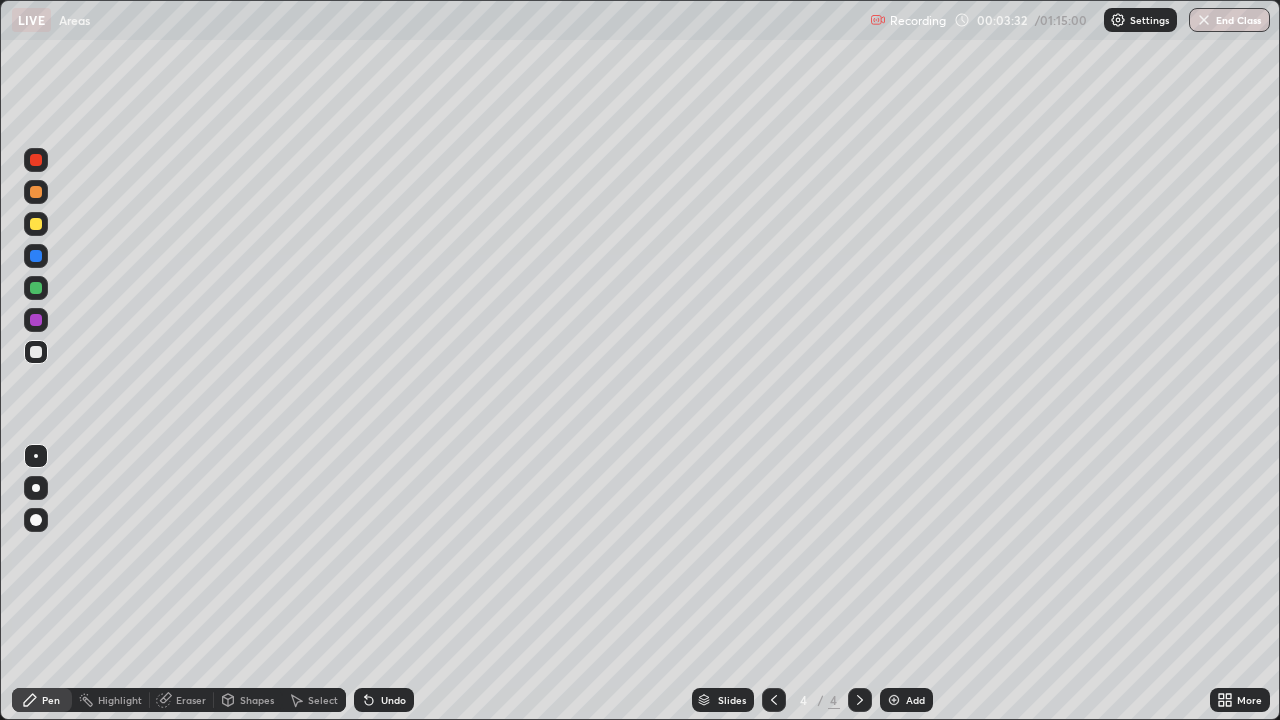 click at bounding box center [36, 224] 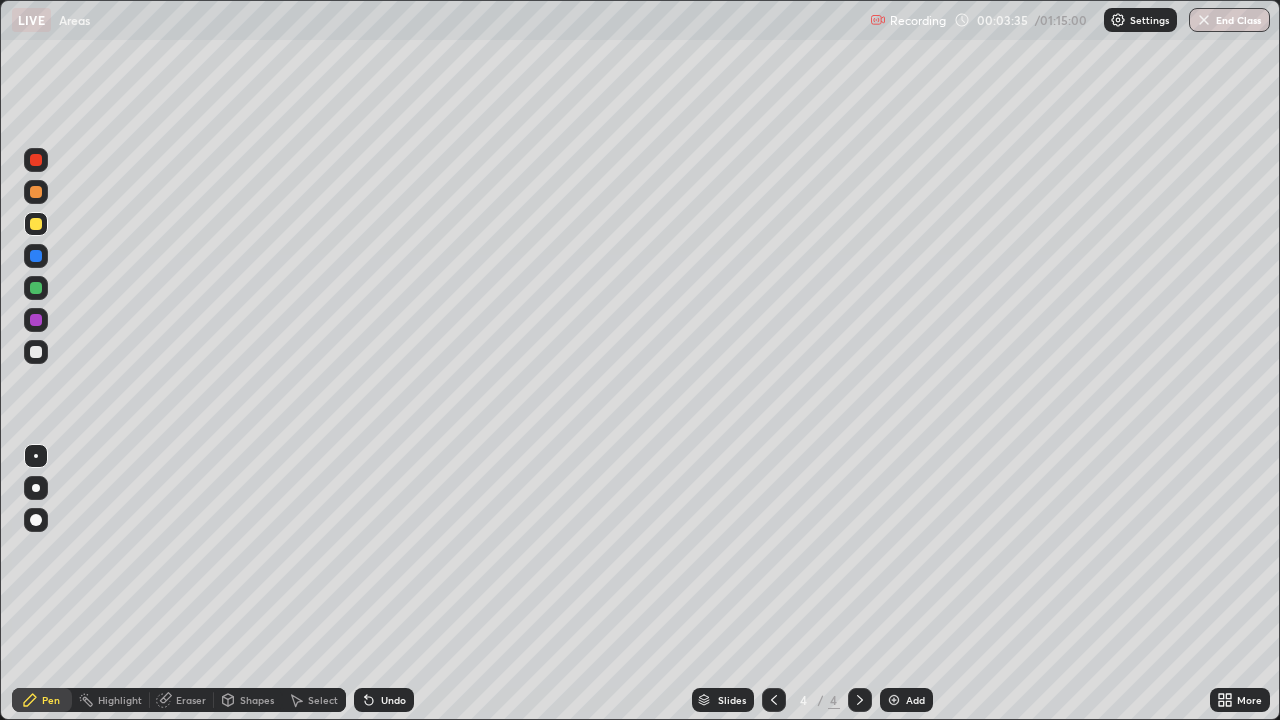 click at bounding box center (36, 192) 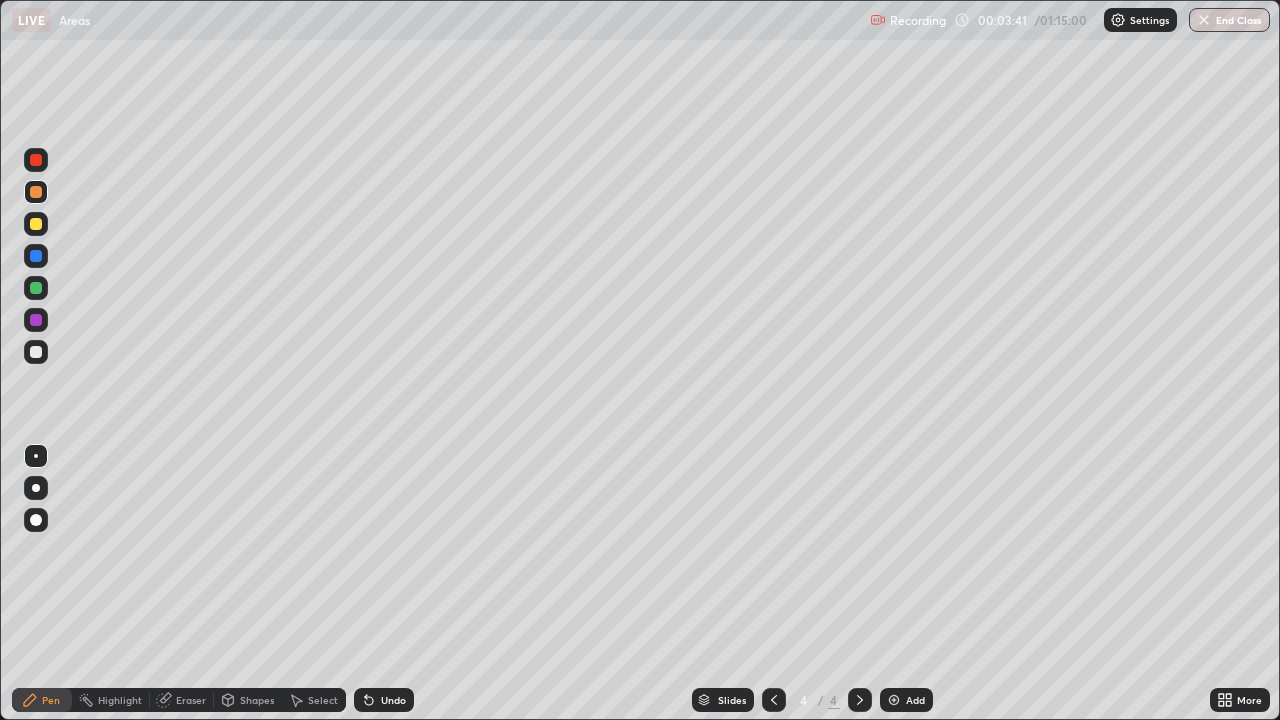 click at bounding box center (36, 352) 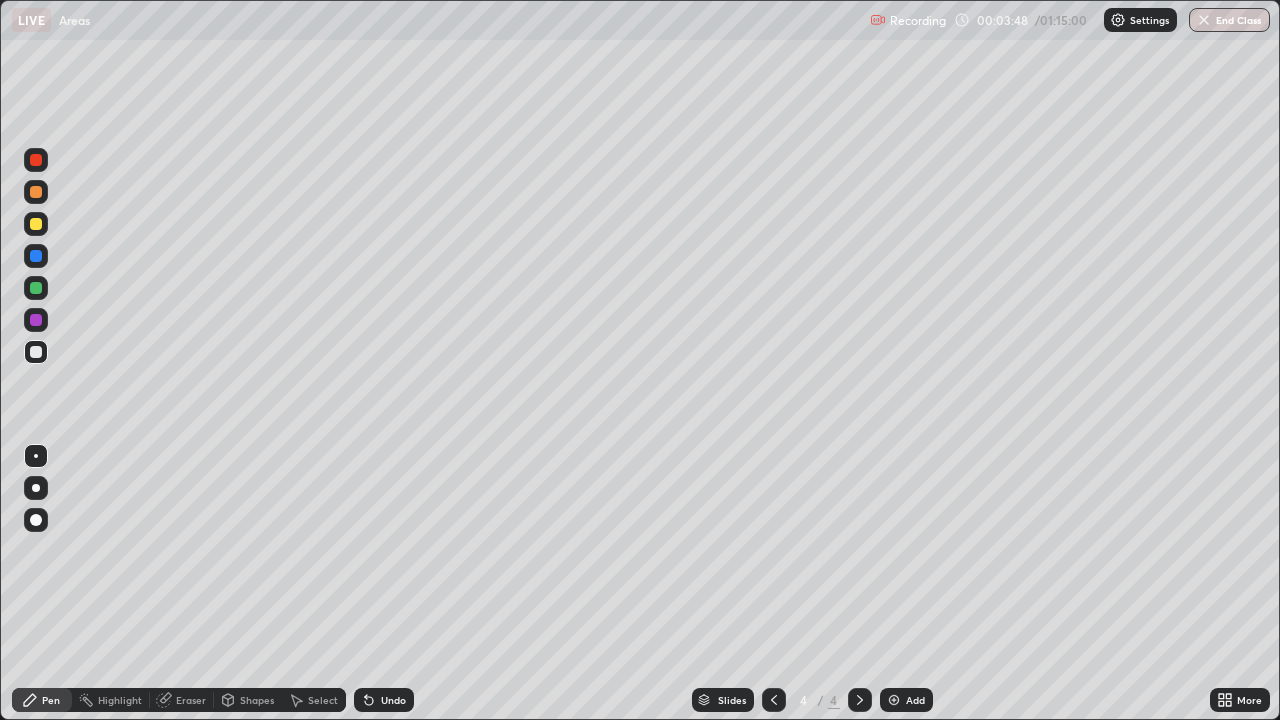 click at bounding box center (36, 192) 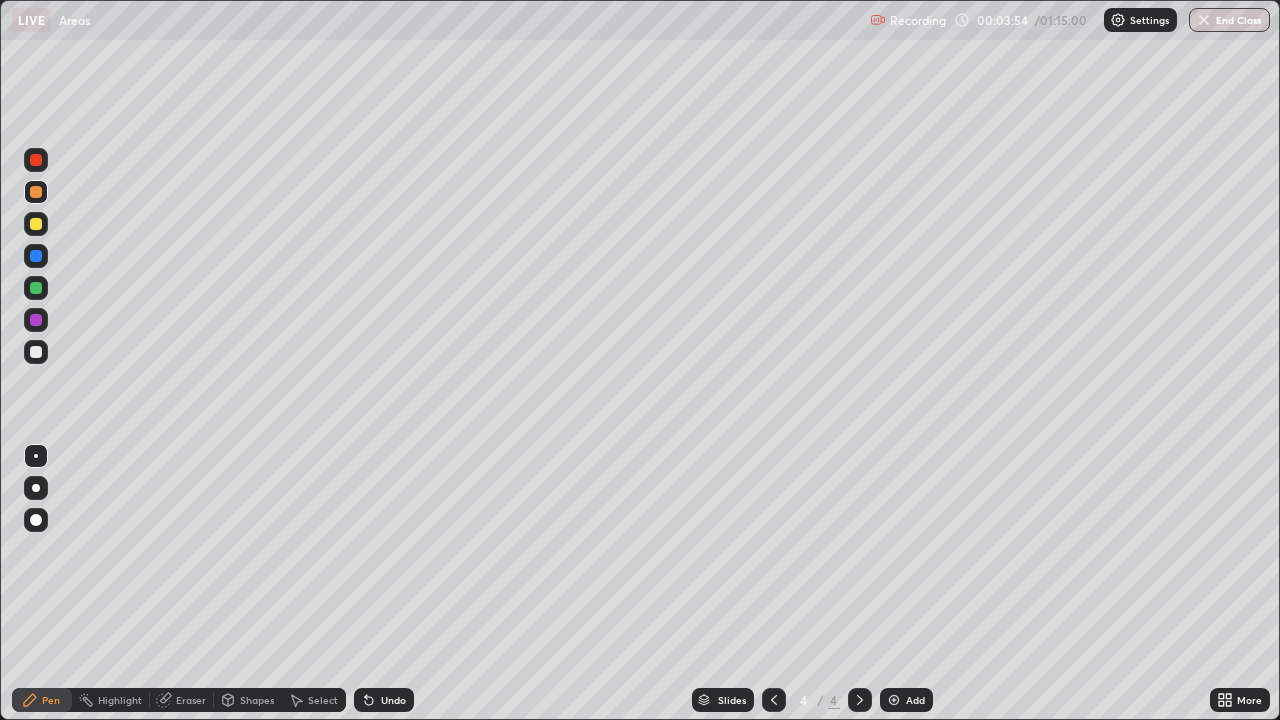 click at bounding box center (36, 352) 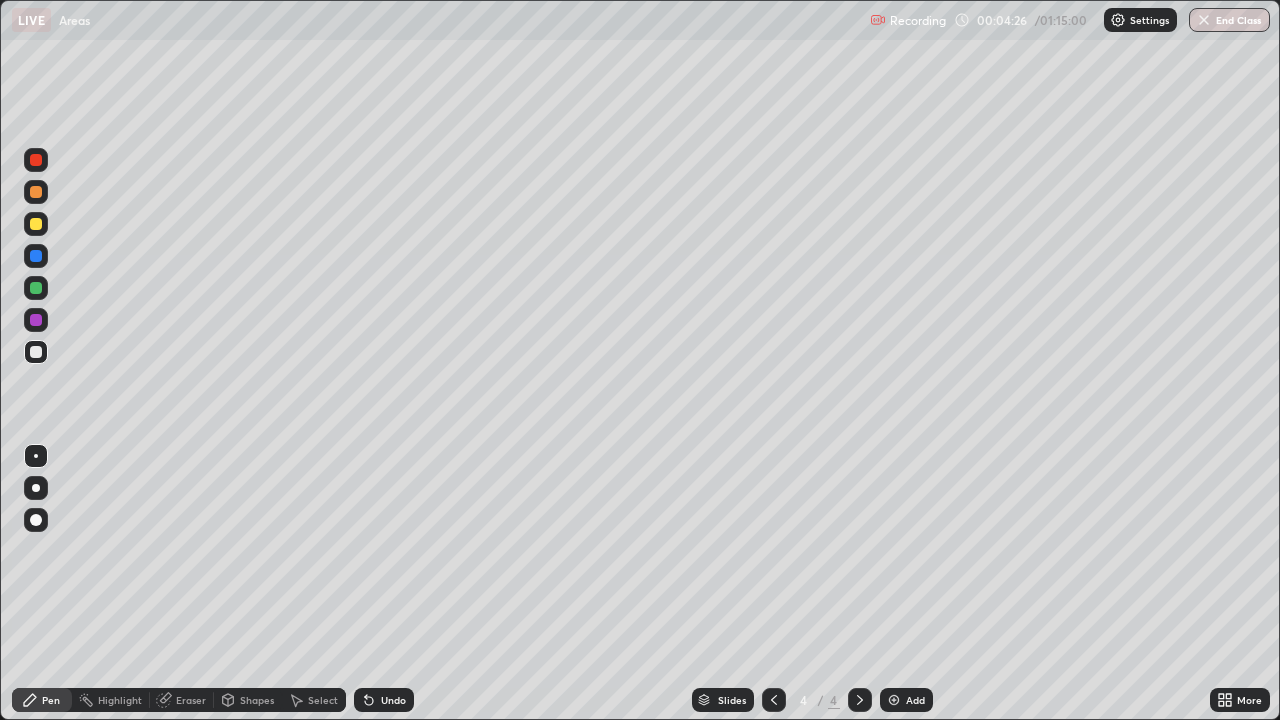 click 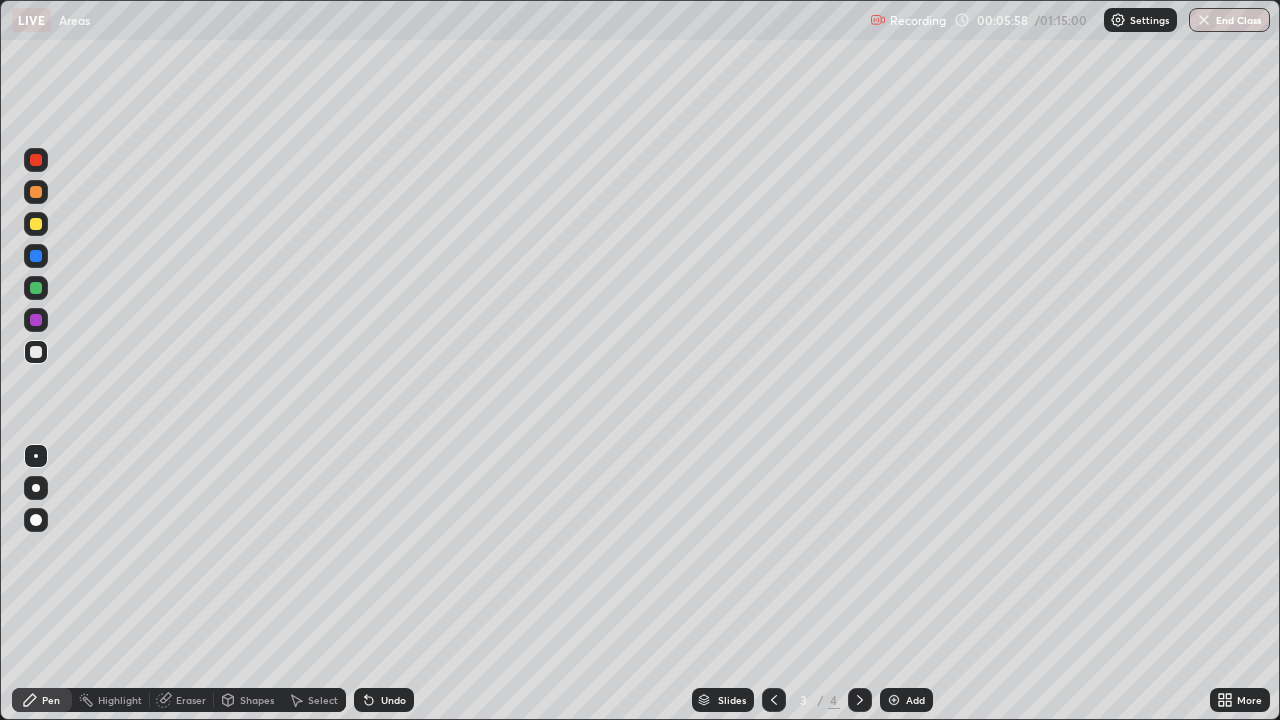 click 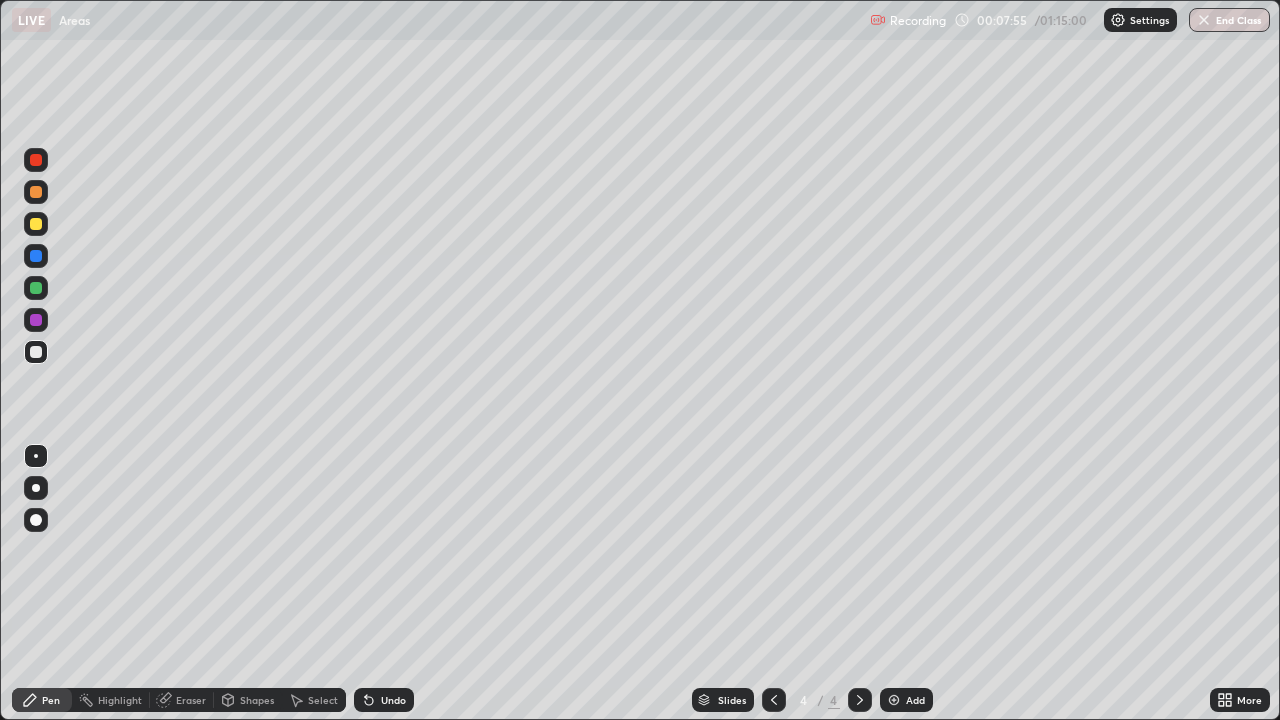 click on "Add" at bounding box center [906, 700] 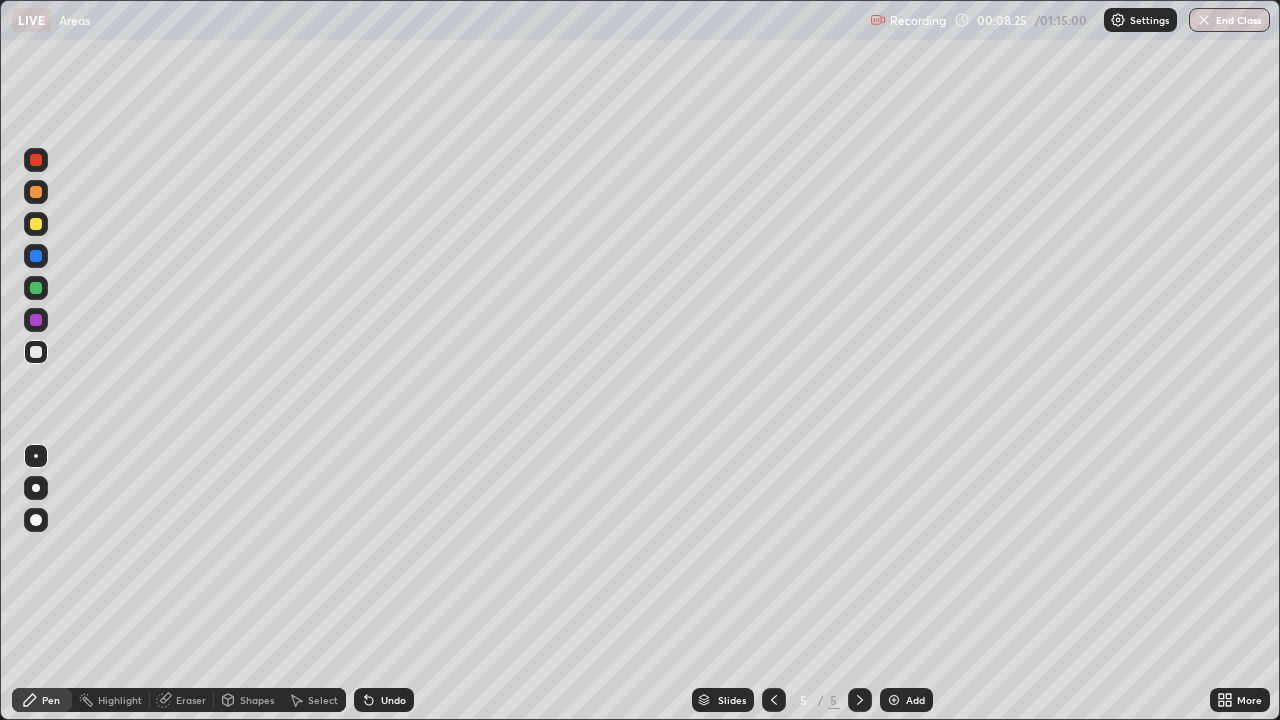 click at bounding box center [36, 224] 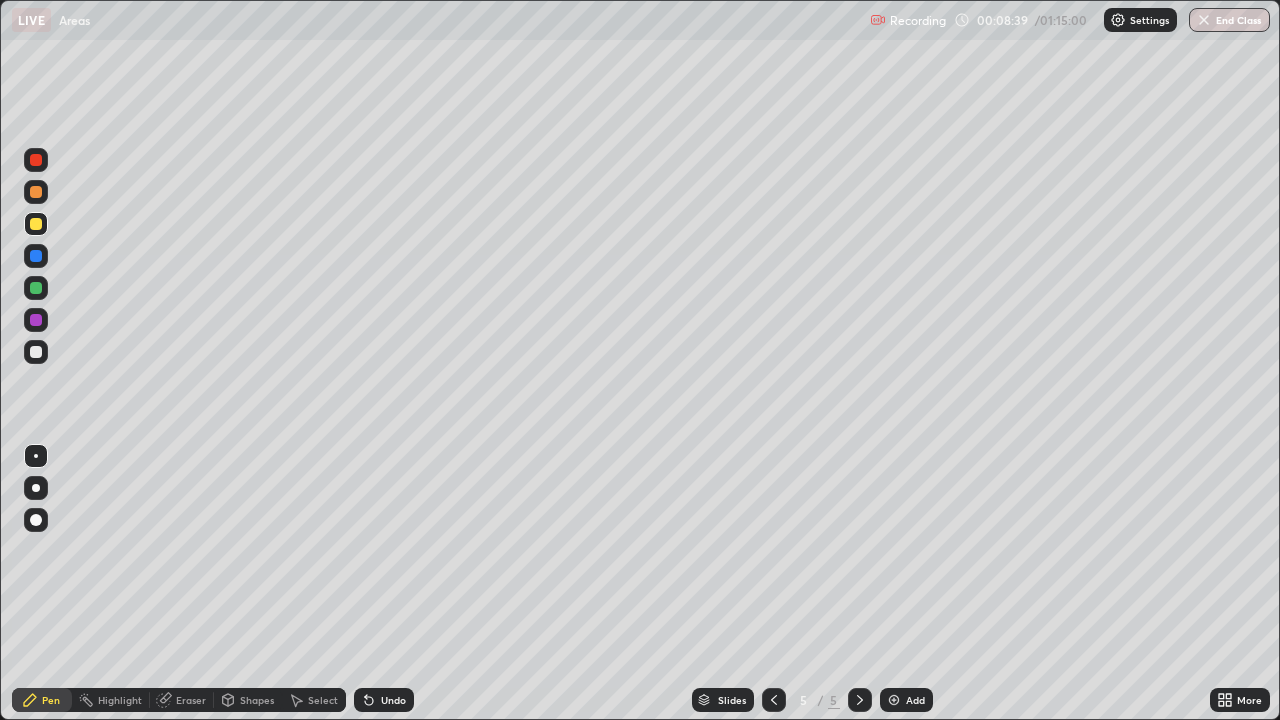 click at bounding box center (36, 288) 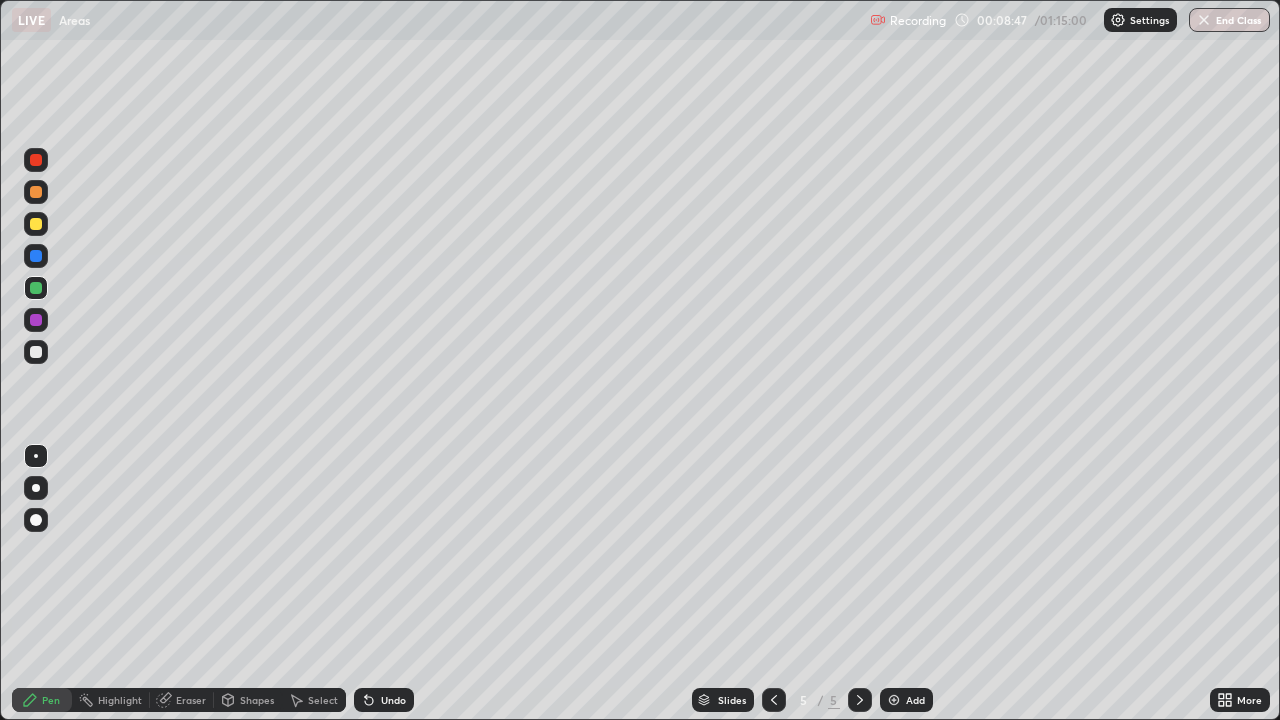 click at bounding box center (36, 256) 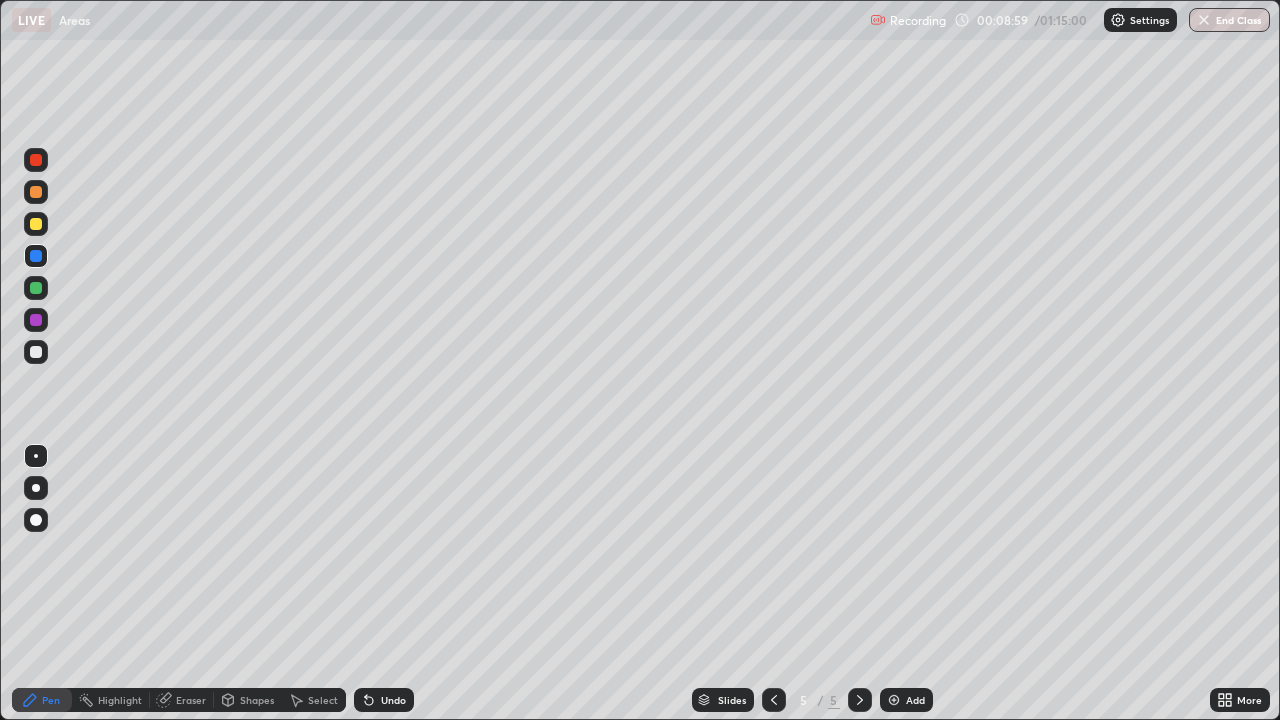 click at bounding box center (36, 320) 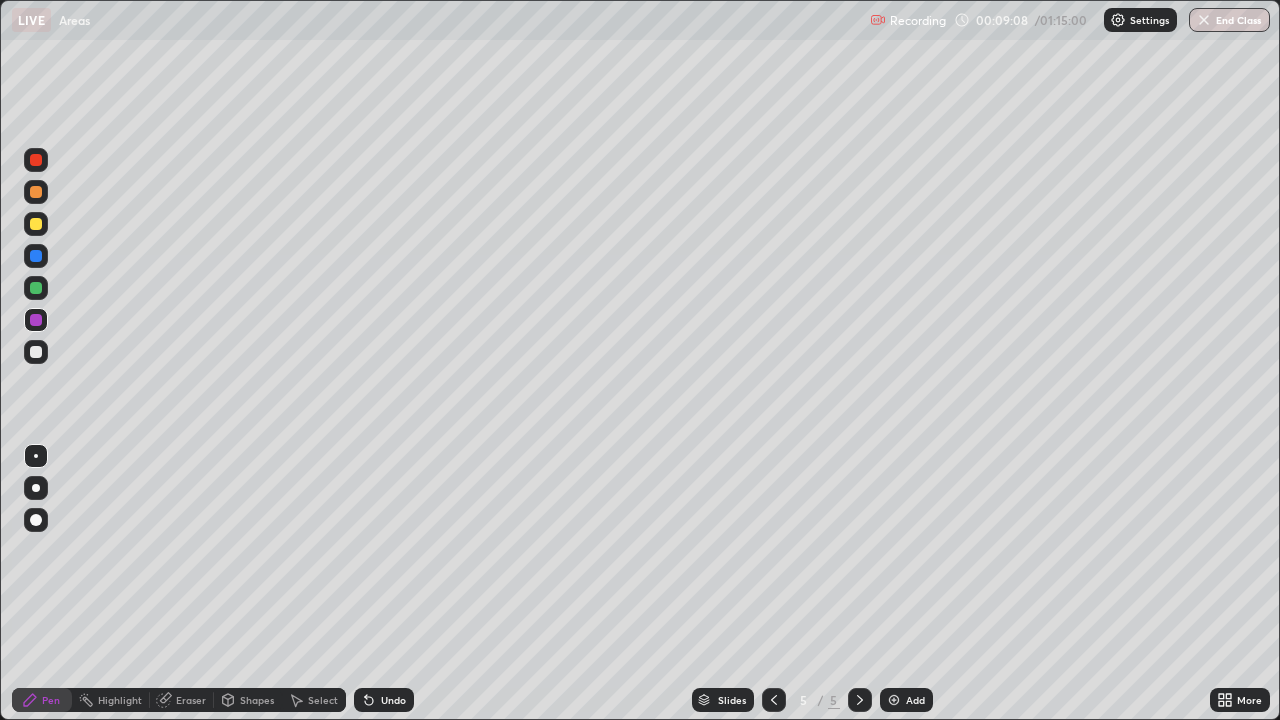 click at bounding box center [36, 224] 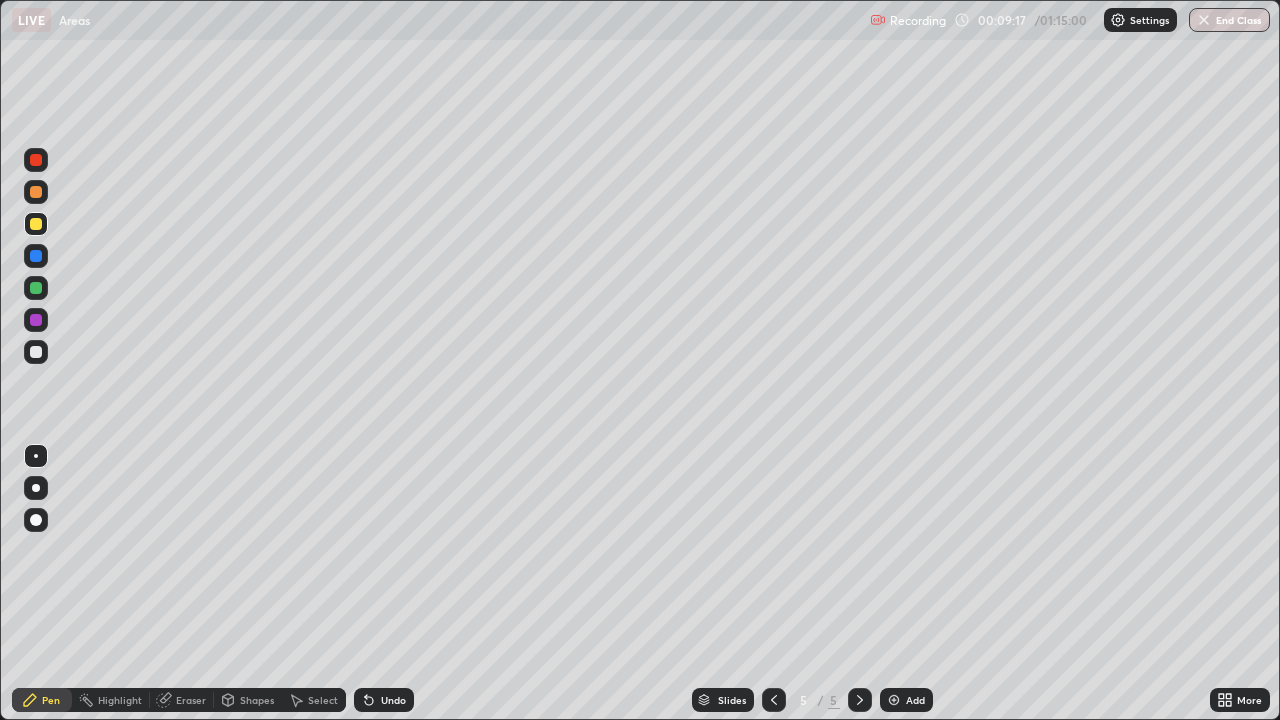 click at bounding box center [36, 288] 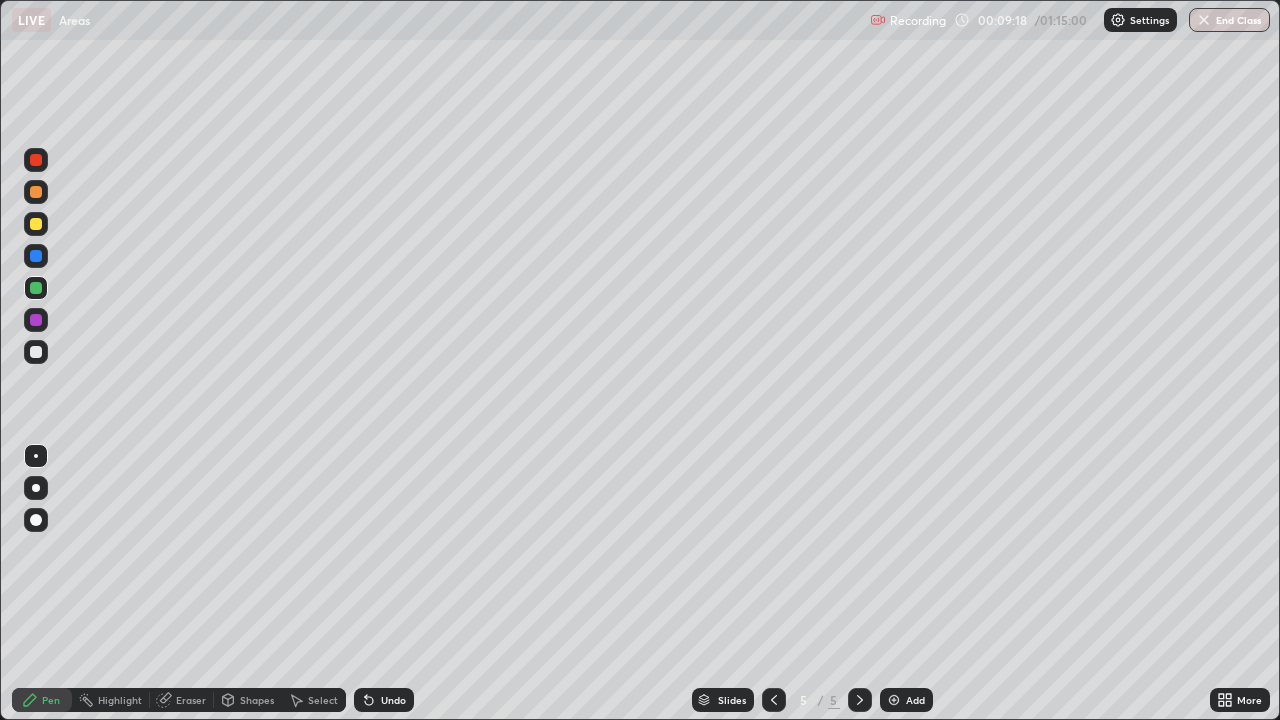 click at bounding box center [36, 352] 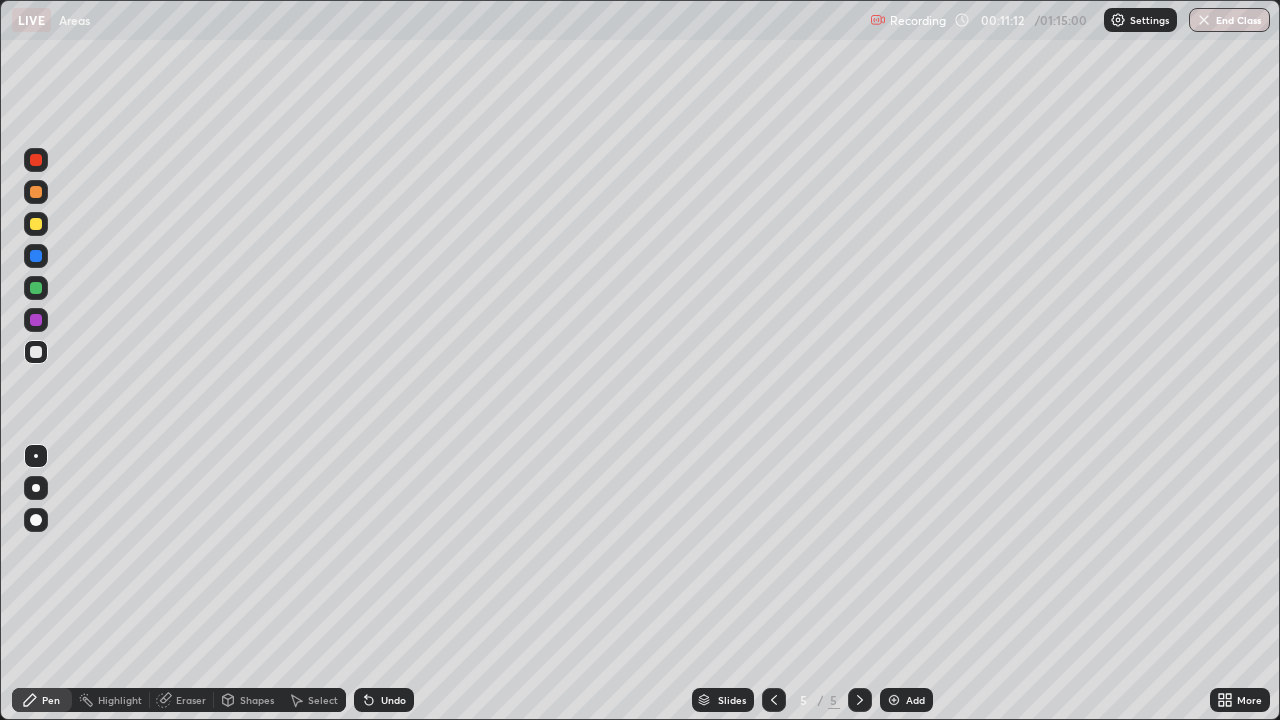 click at bounding box center (894, 700) 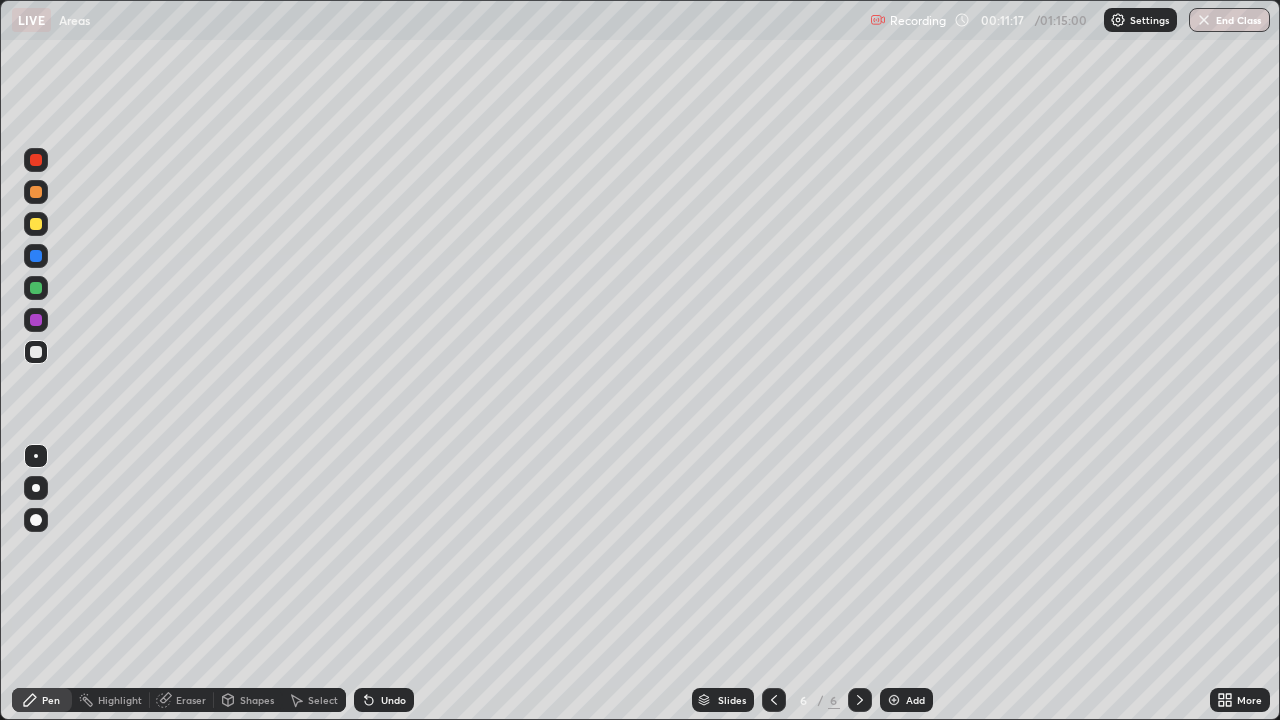 click at bounding box center (36, 224) 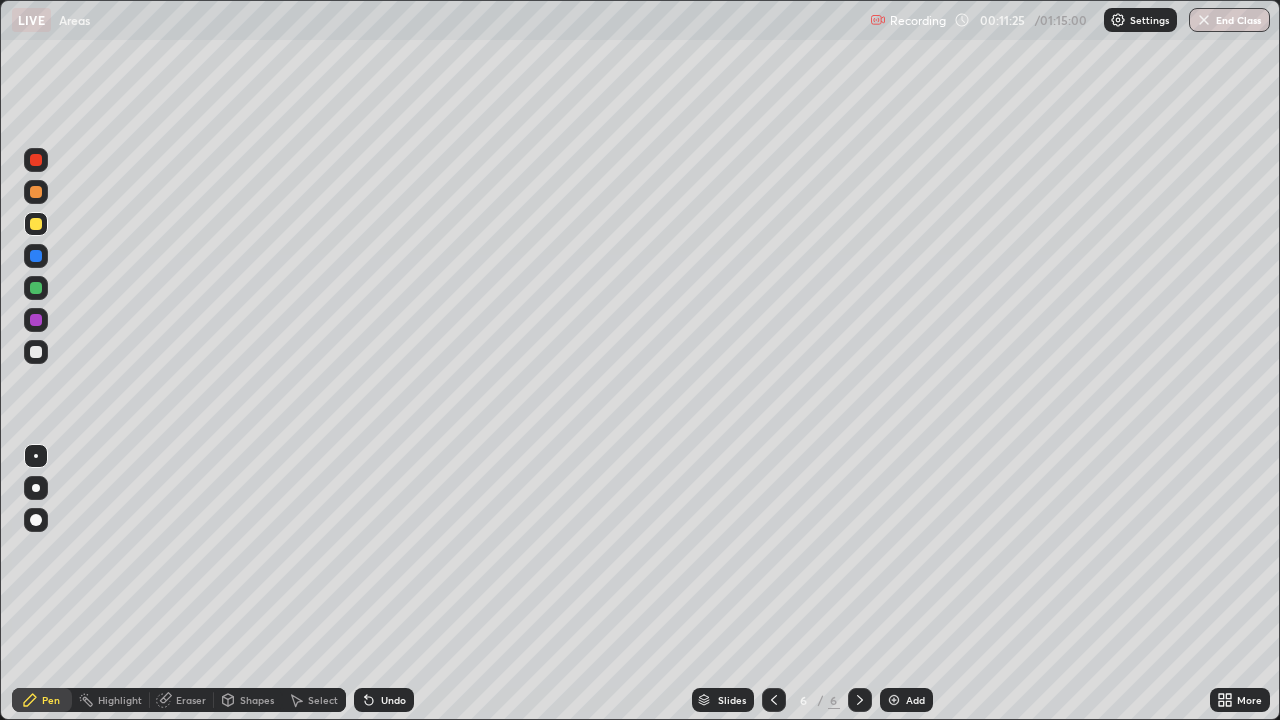 click at bounding box center (36, 352) 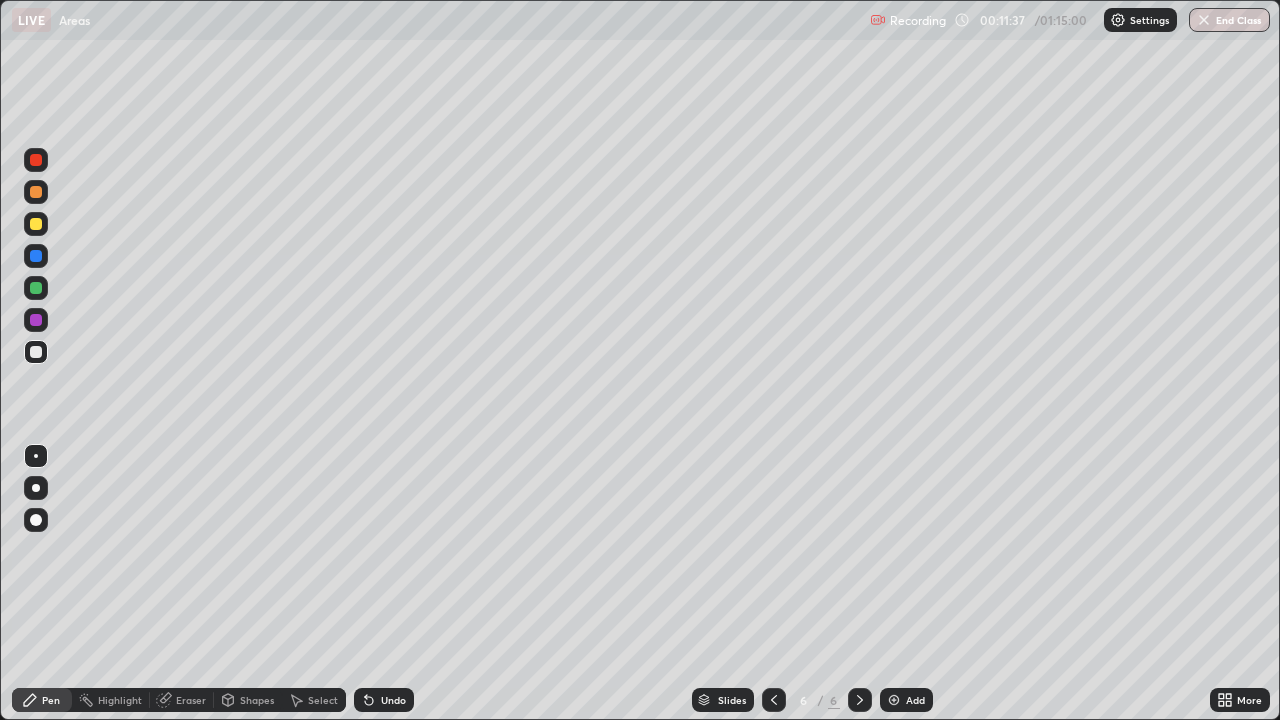click at bounding box center [36, 224] 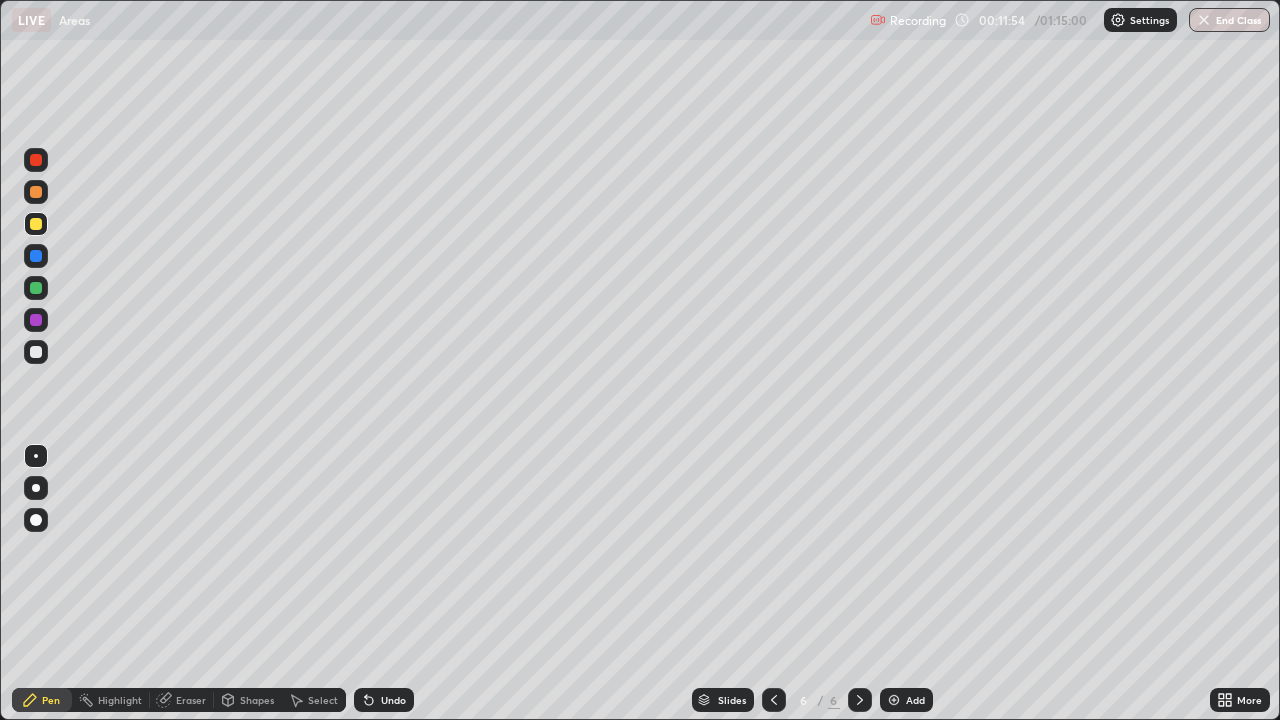 click at bounding box center (36, 352) 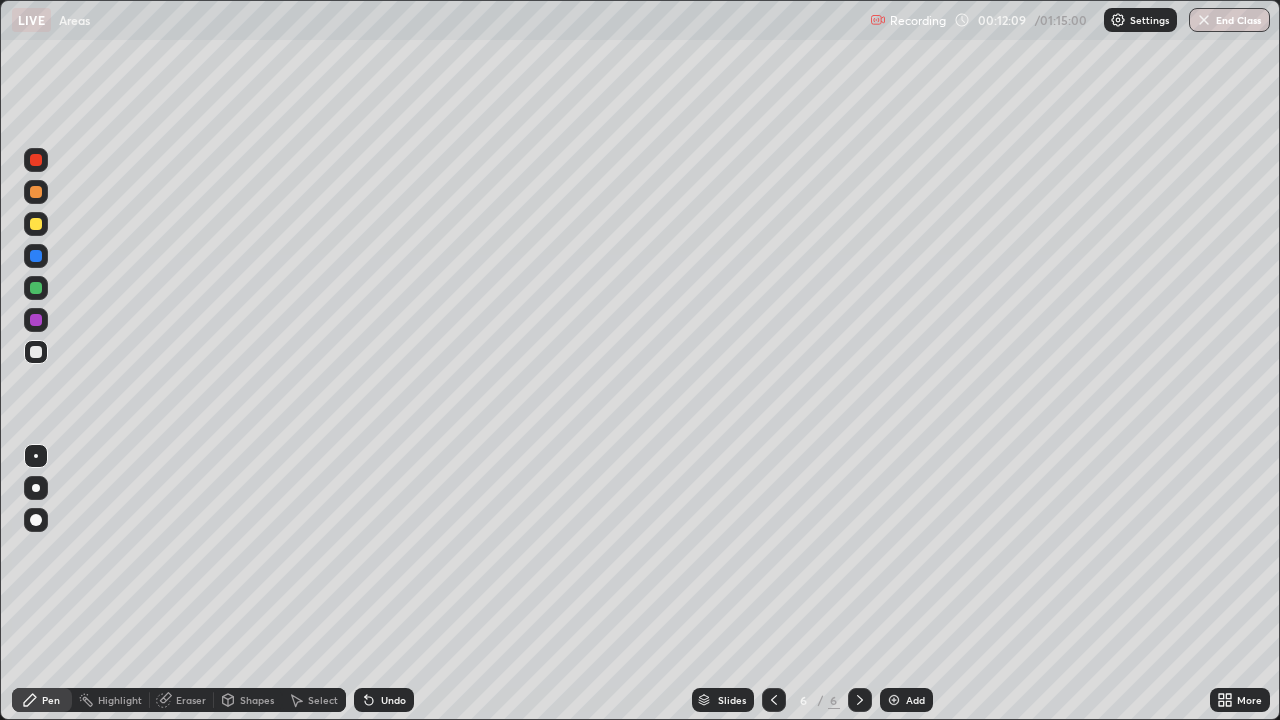 click at bounding box center (36, 256) 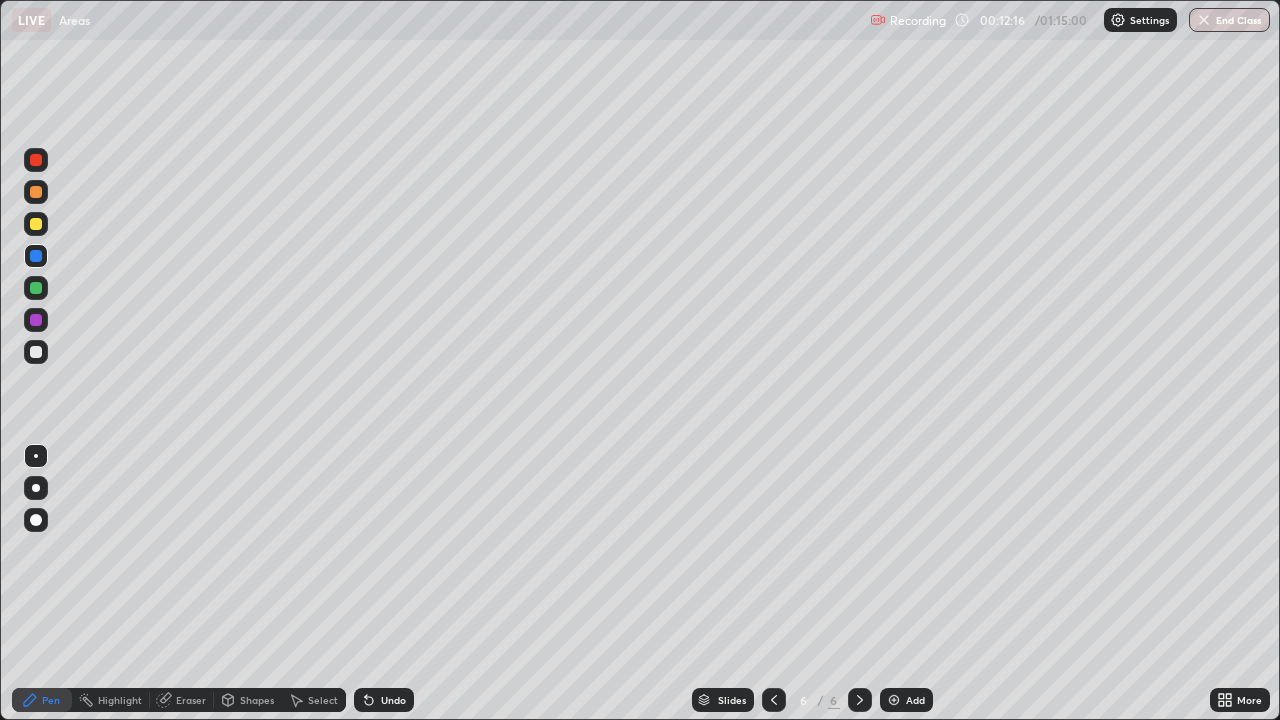 click at bounding box center (36, 352) 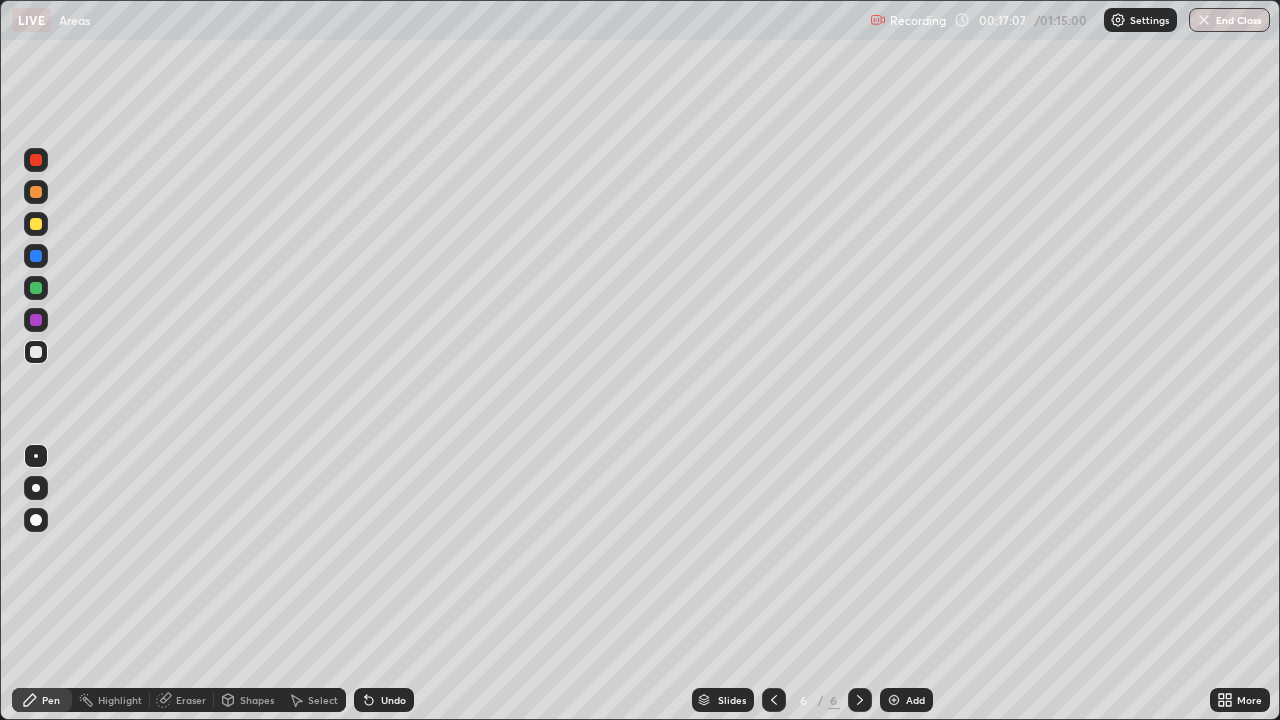 click at bounding box center [894, 700] 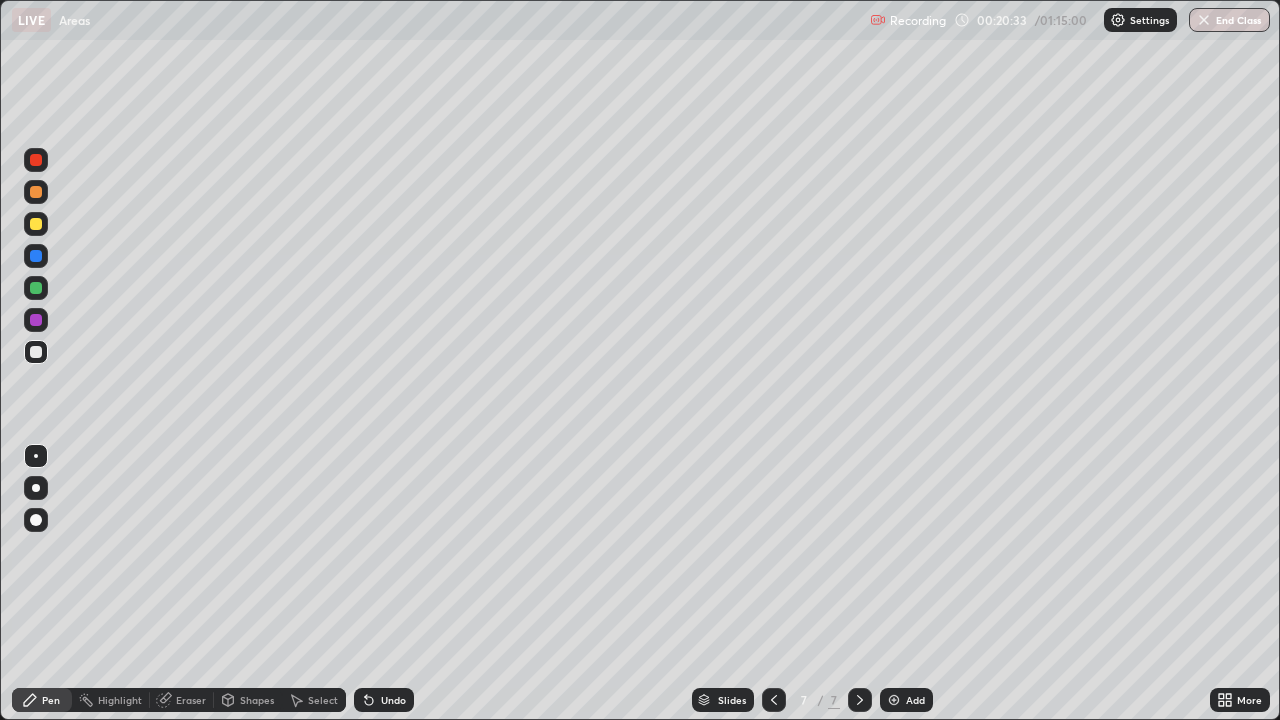 click on "Add" at bounding box center (915, 700) 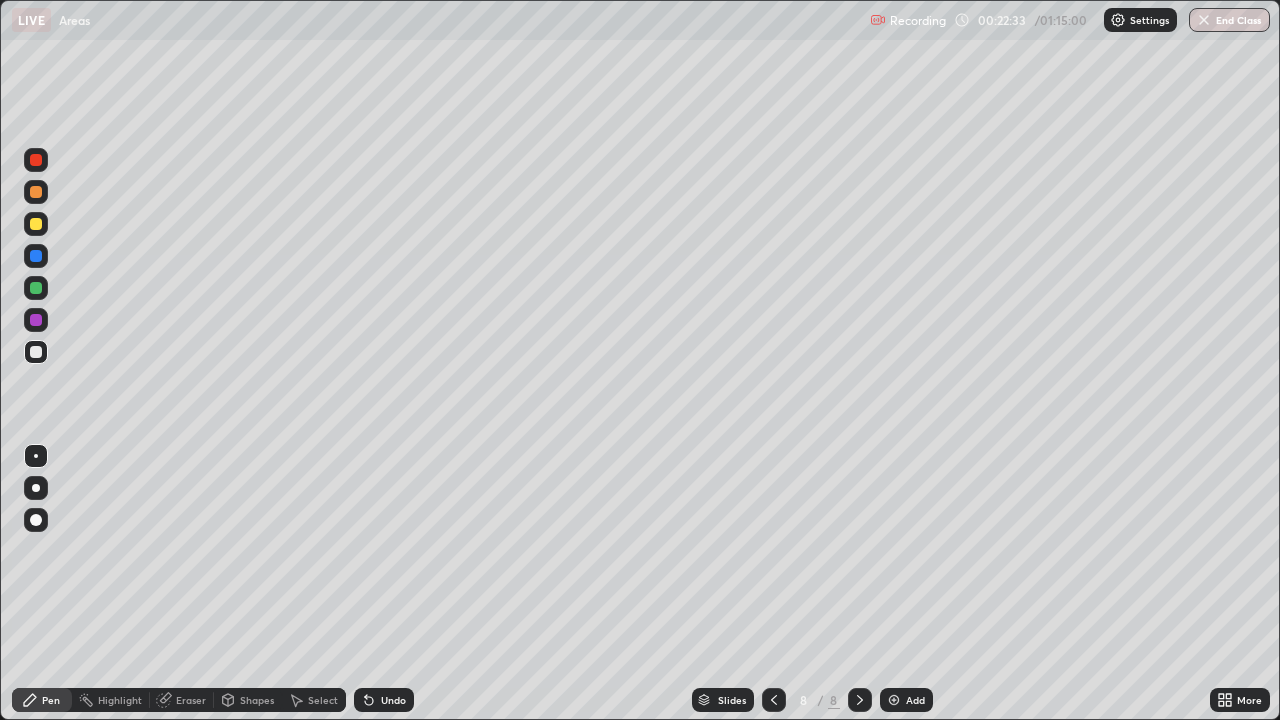 click at bounding box center (36, 224) 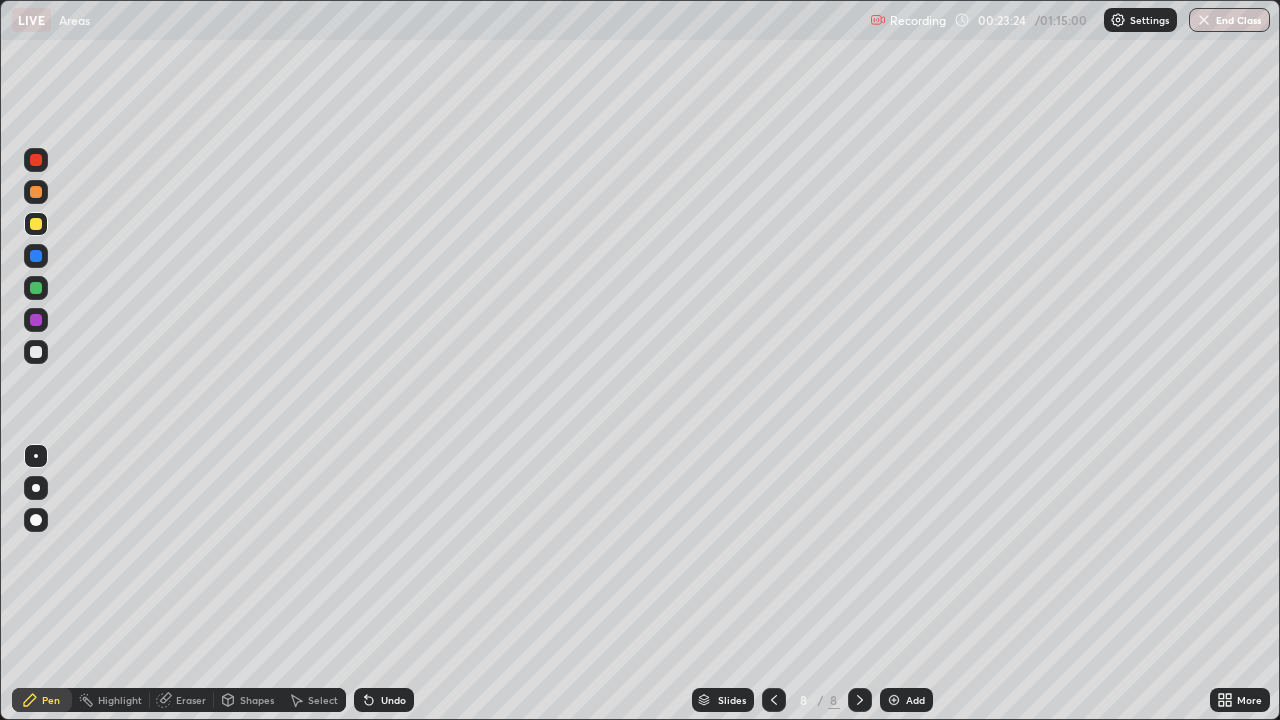 click at bounding box center (36, 352) 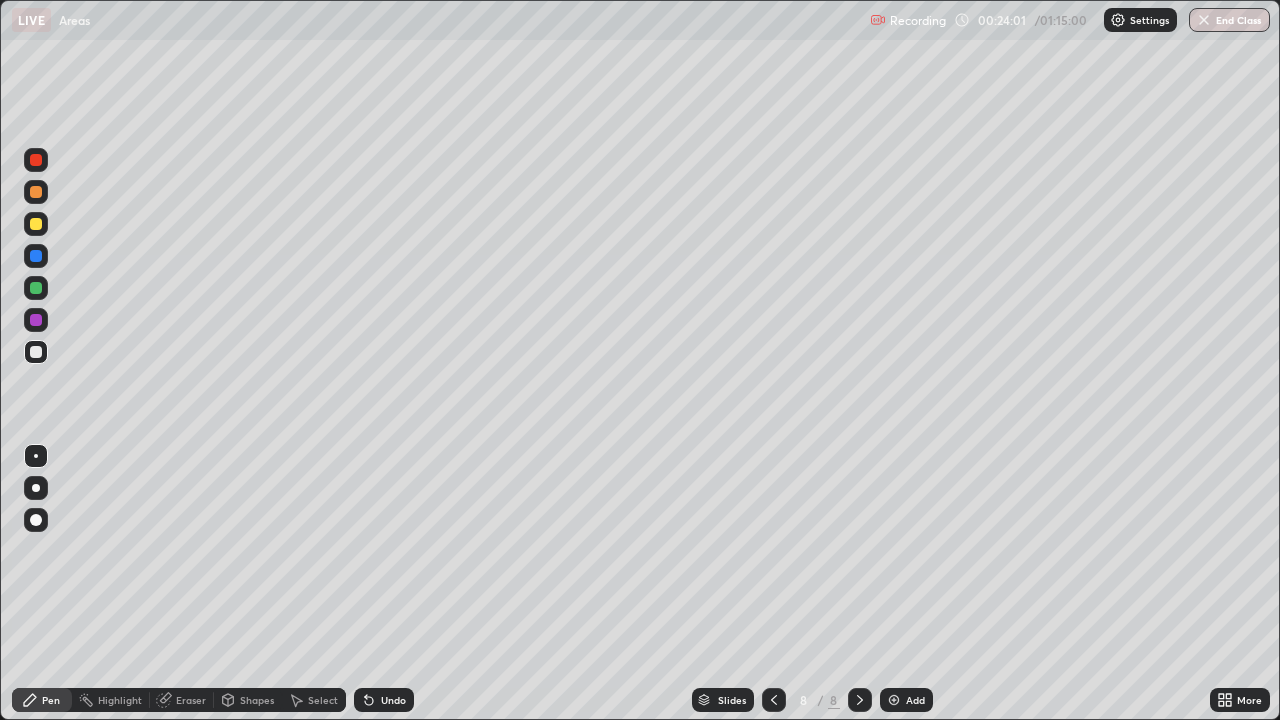 click at bounding box center [36, 288] 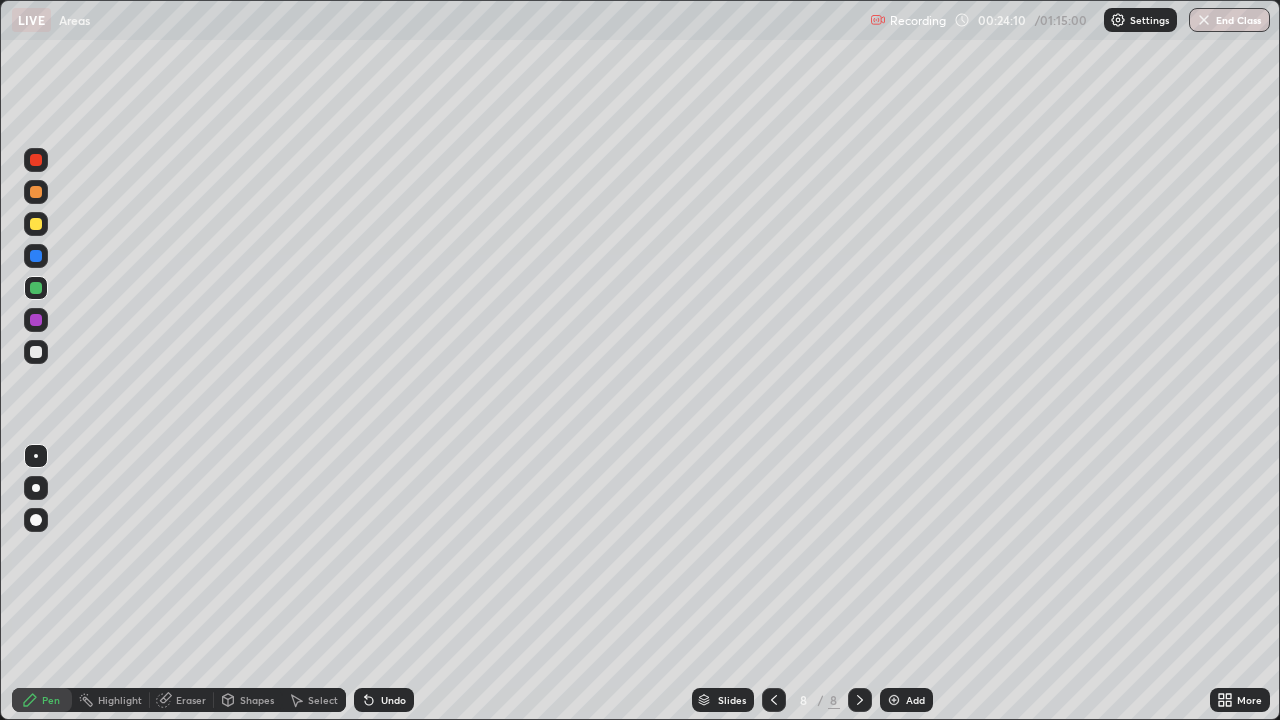 click at bounding box center (36, 352) 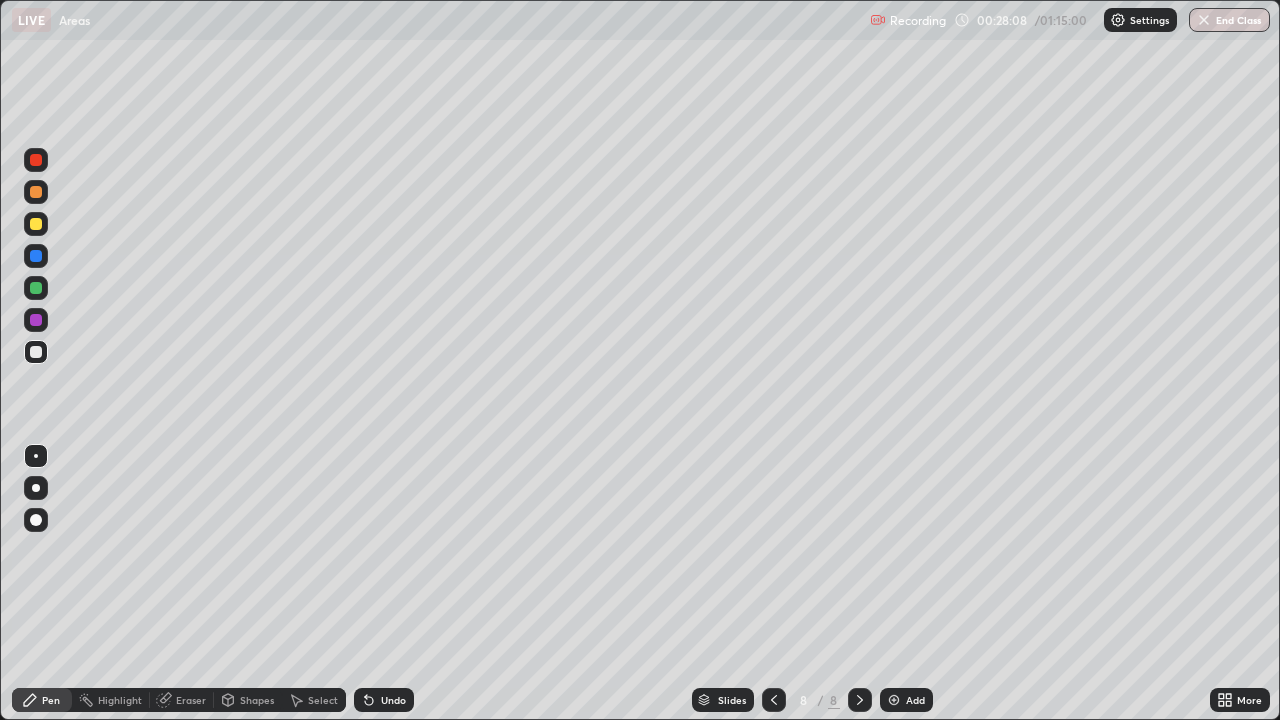 click on "Add" at bounding box center (906, 700) 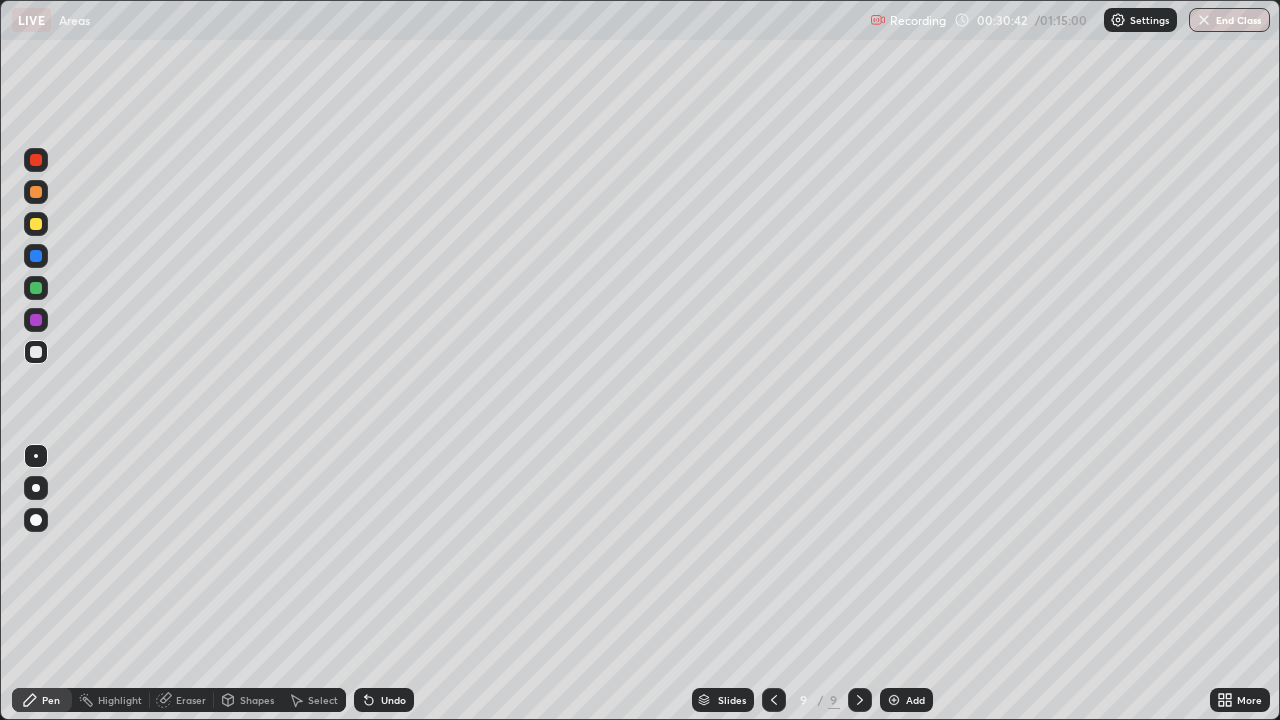click at bounding box center (894, 700) 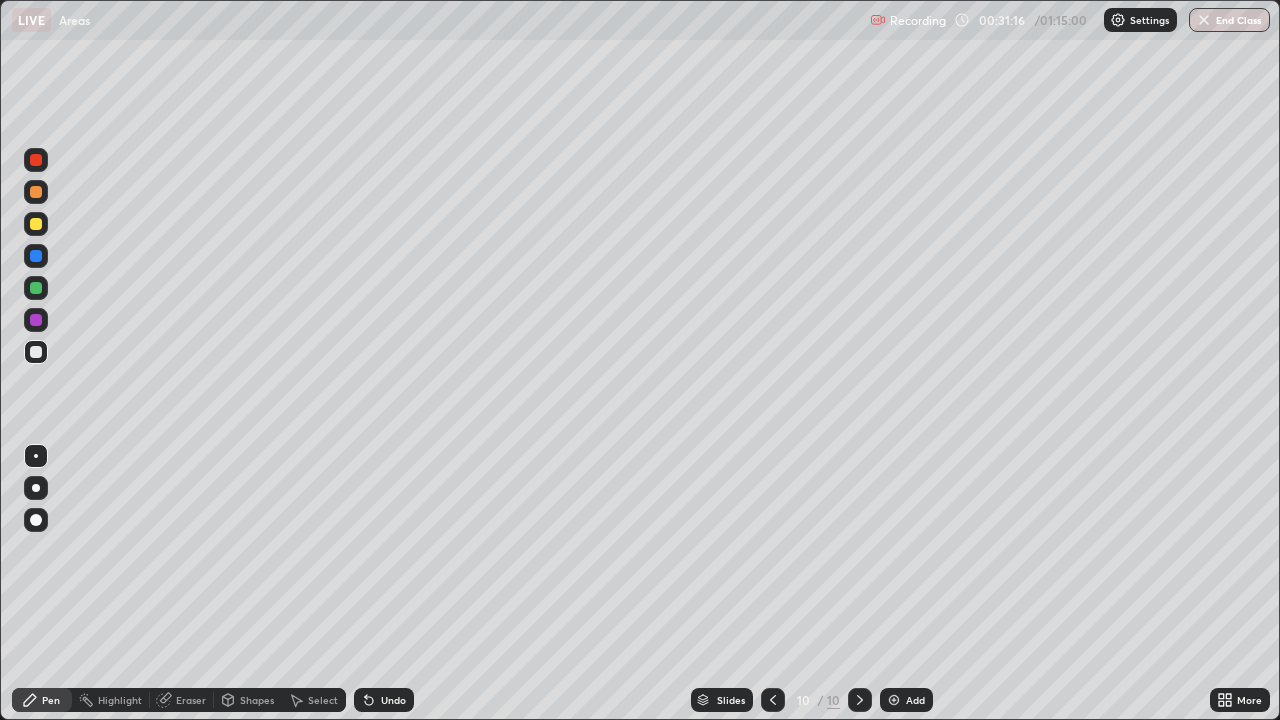 click at bounding box center [36, 320] 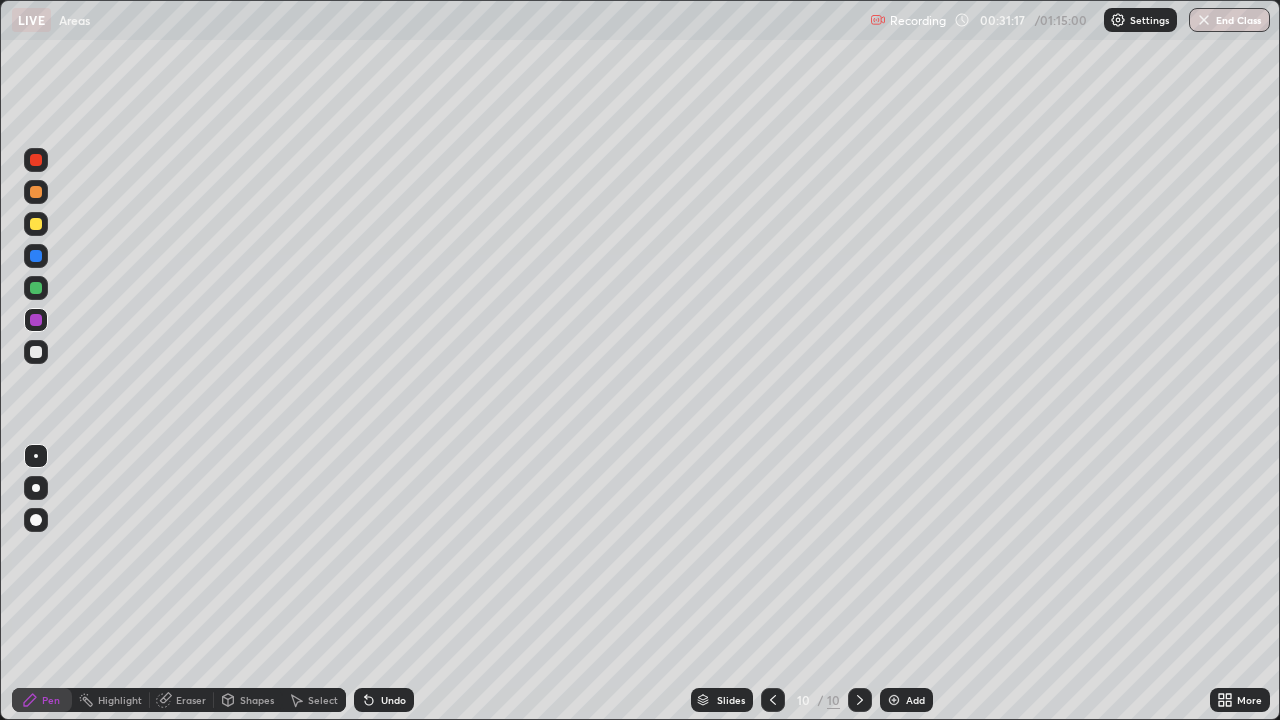 click at bounding box center (36, 288) 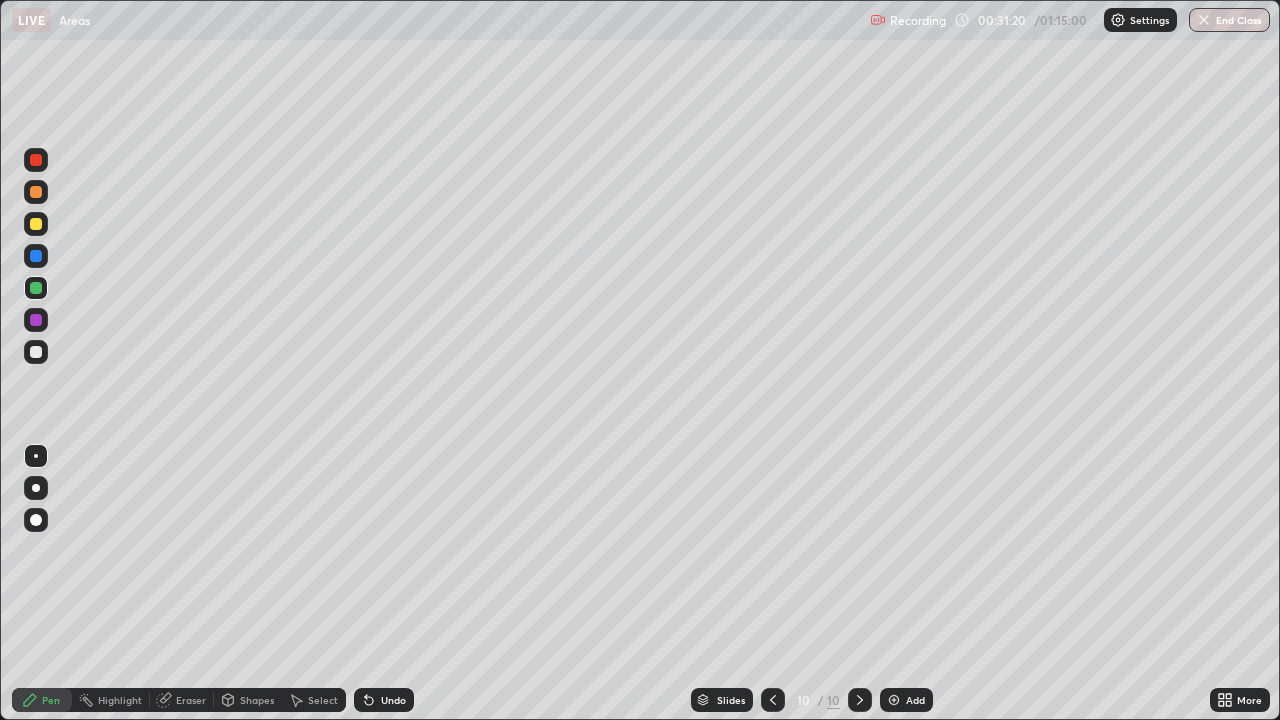click at bounding box center [36, 224] 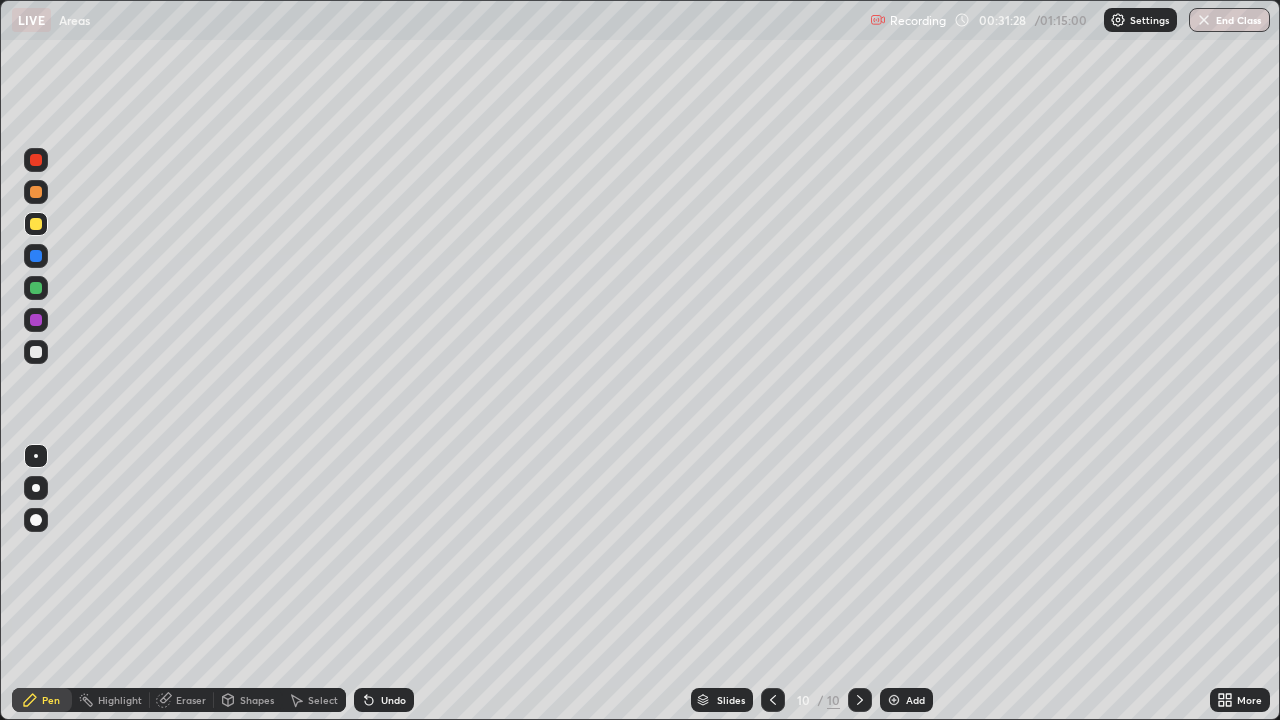 click at bounding box center [36, 352] 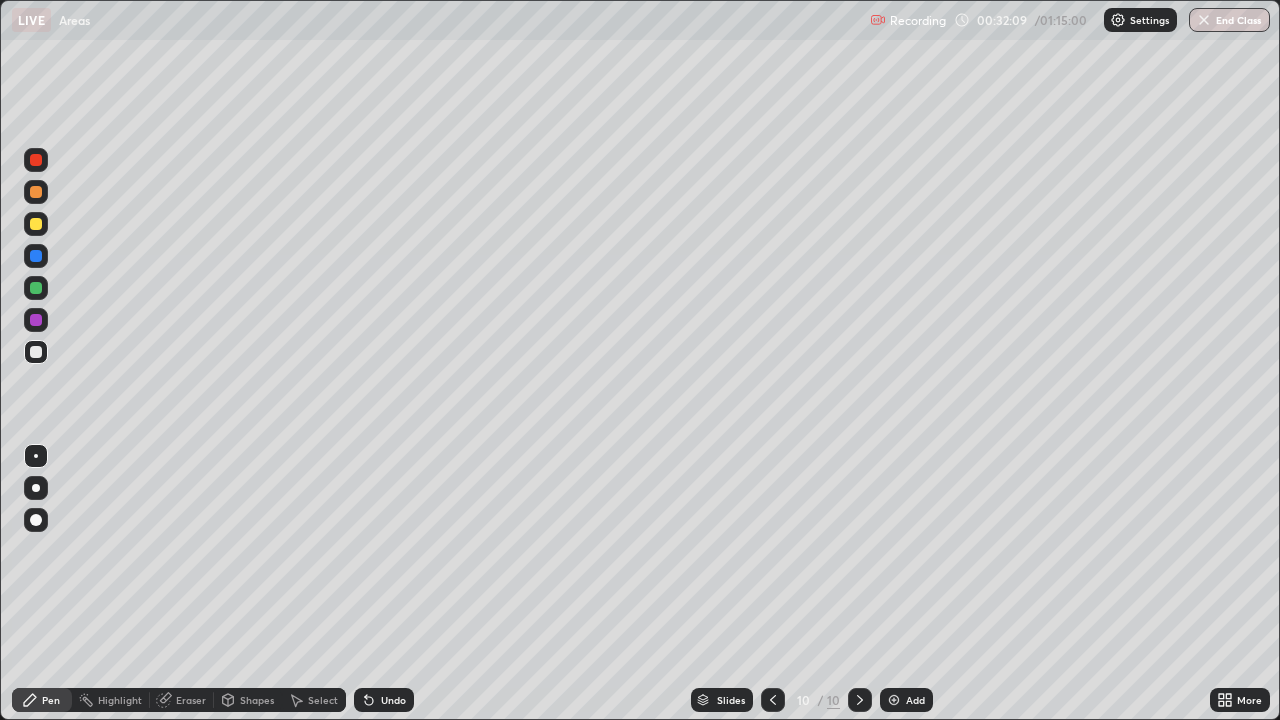 click at bounding box center [36, 288] 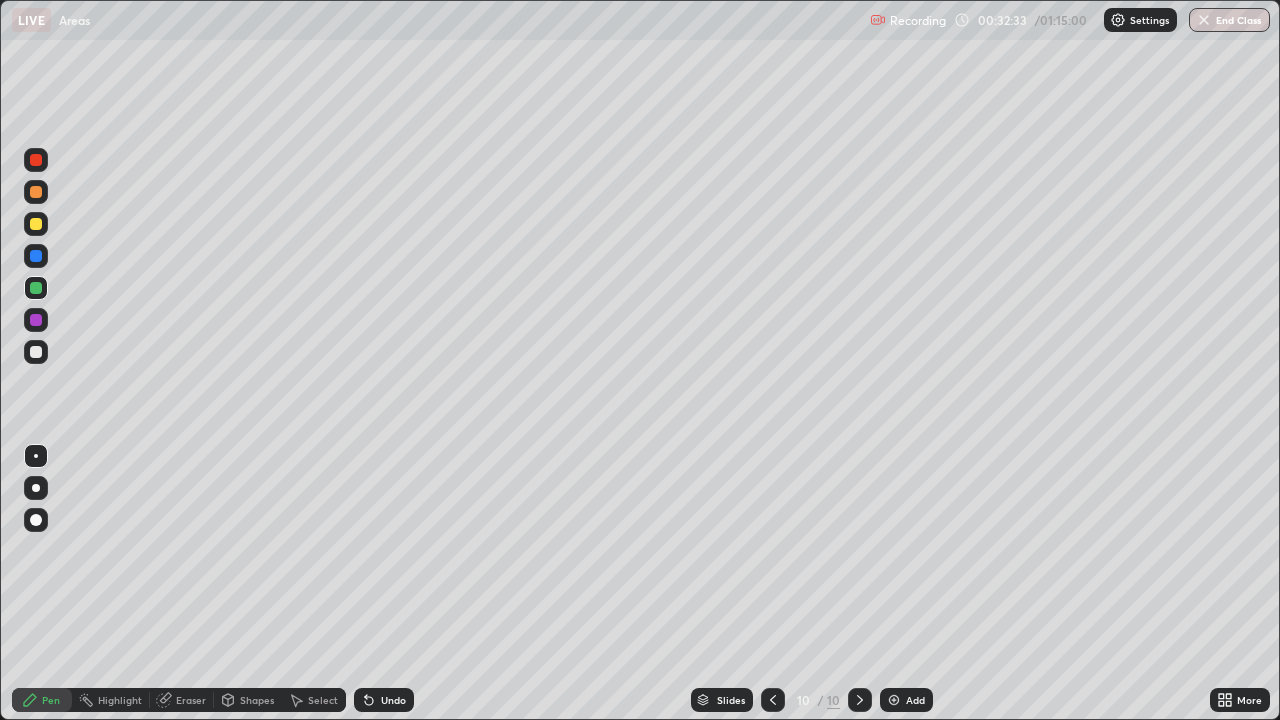 click at bounding box center [36, 224] 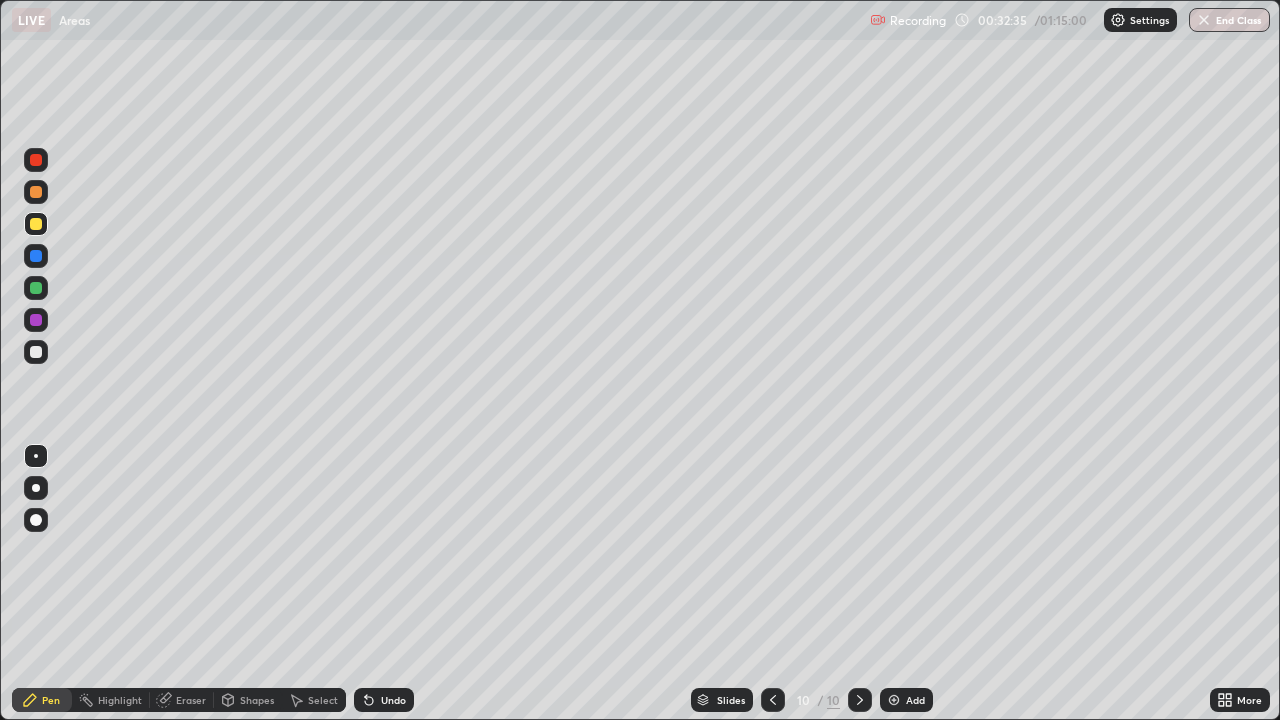 click at bounding box center (36, 192) 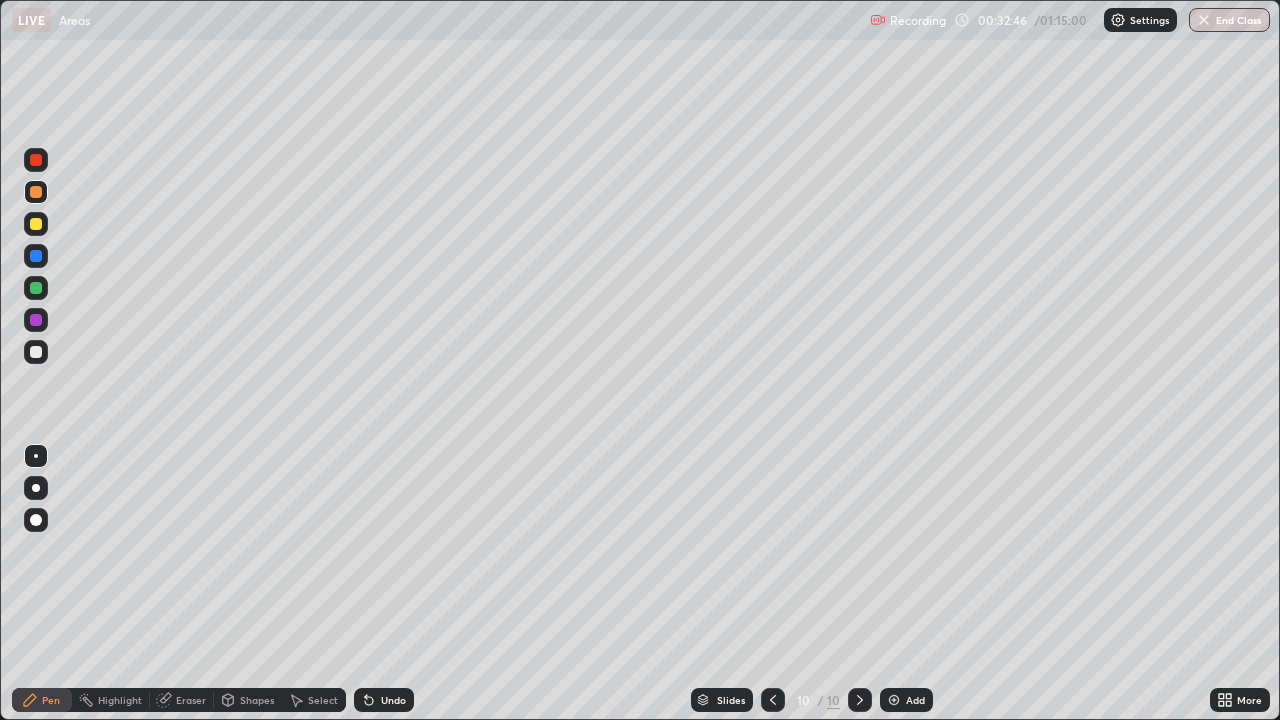 click at bounding box center [36, 320] 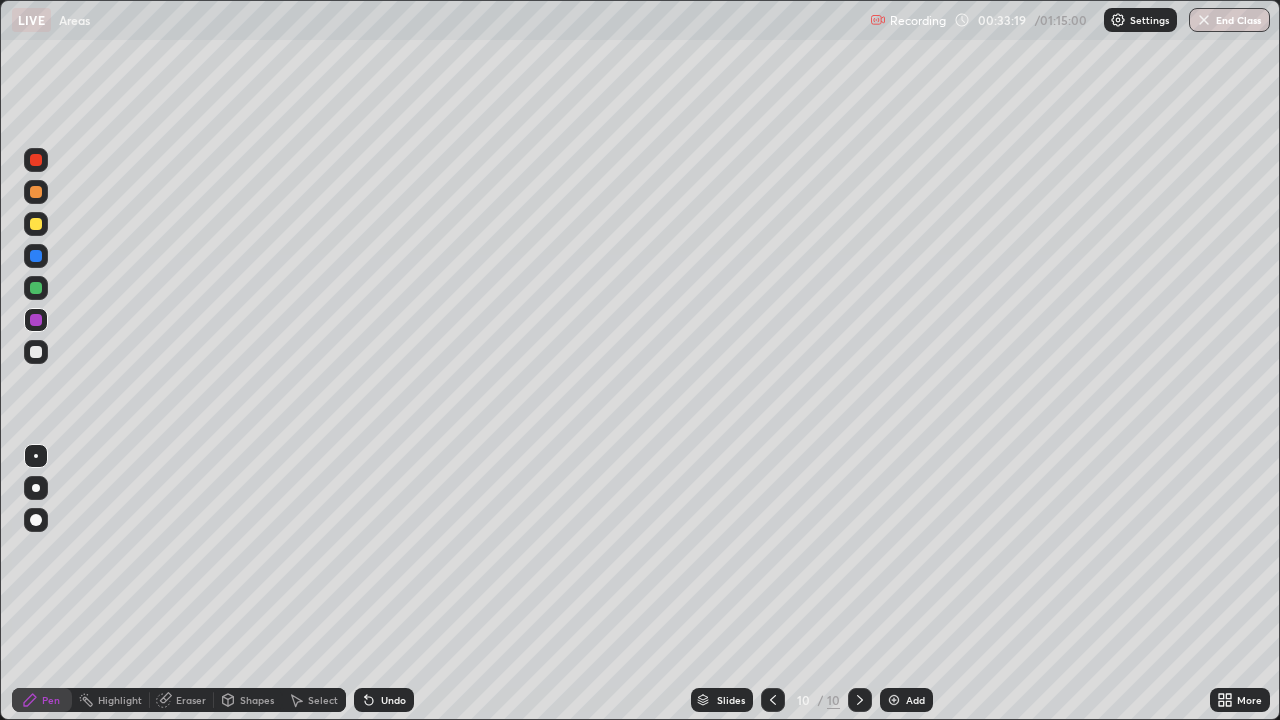 click at bounding box center (36, 352) 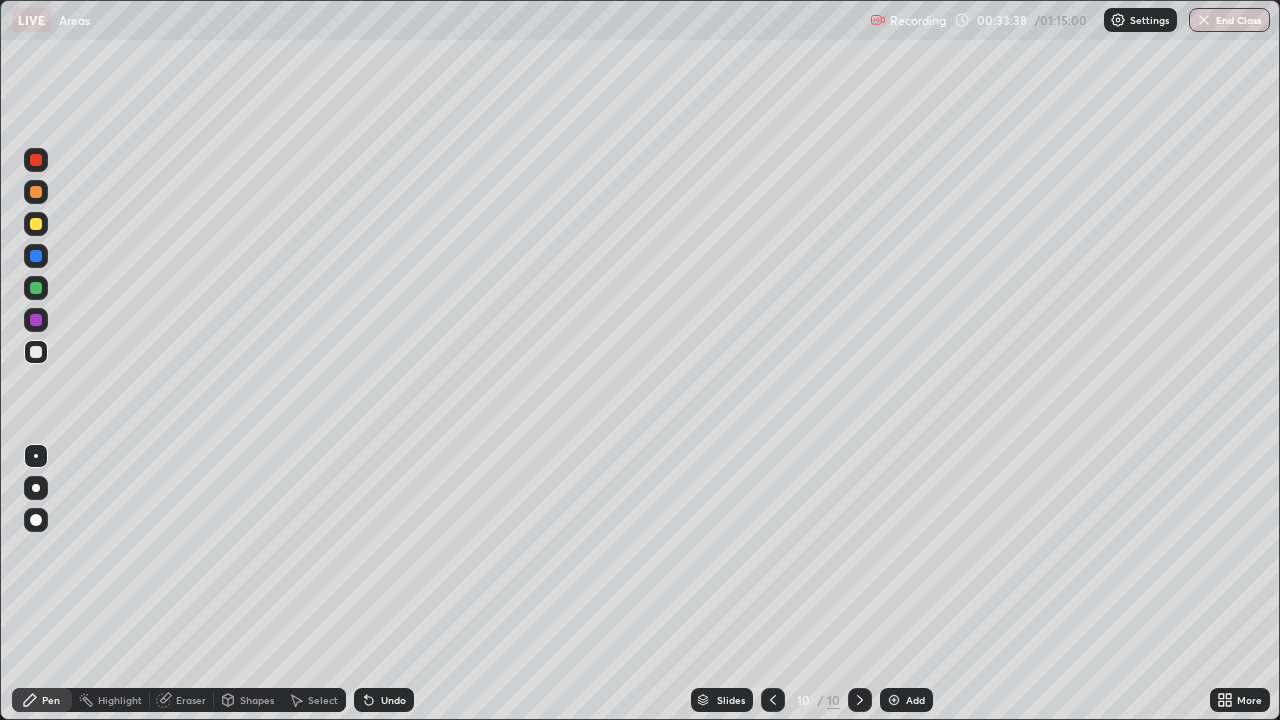 click on "Undo" at bounding box center [384, 700] 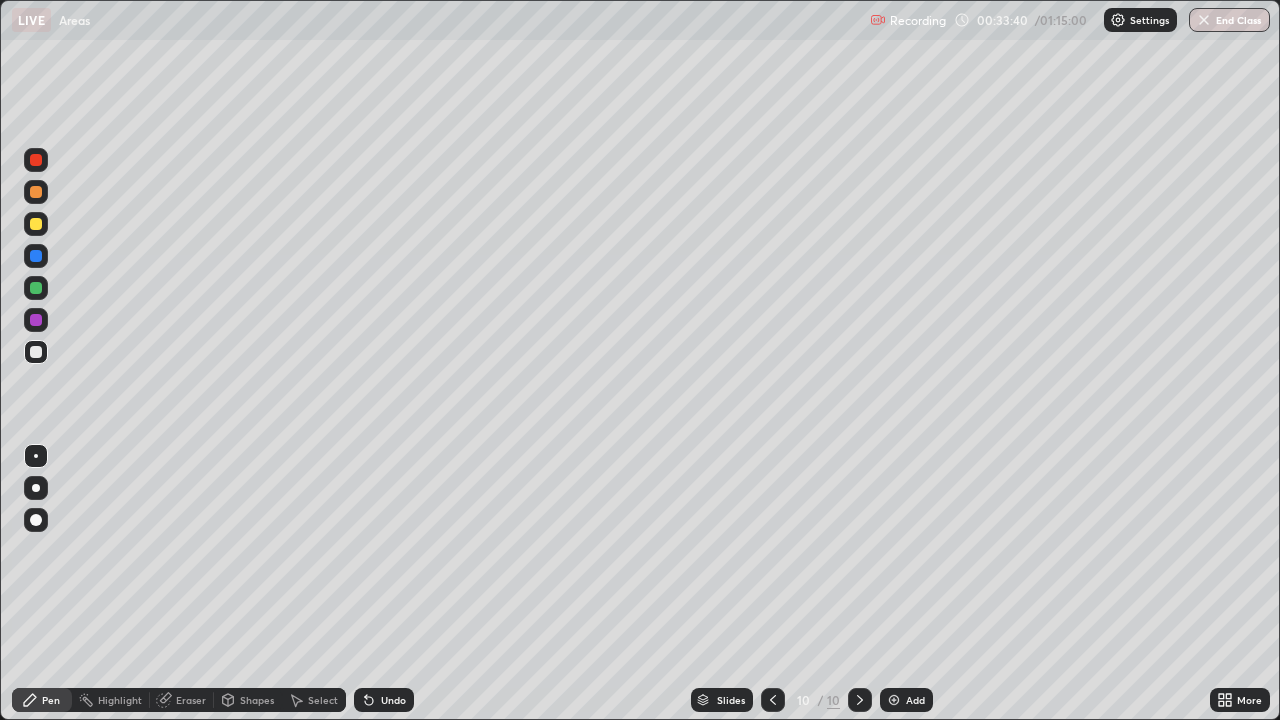 click on "Undo" at bounding box center [393, 700] 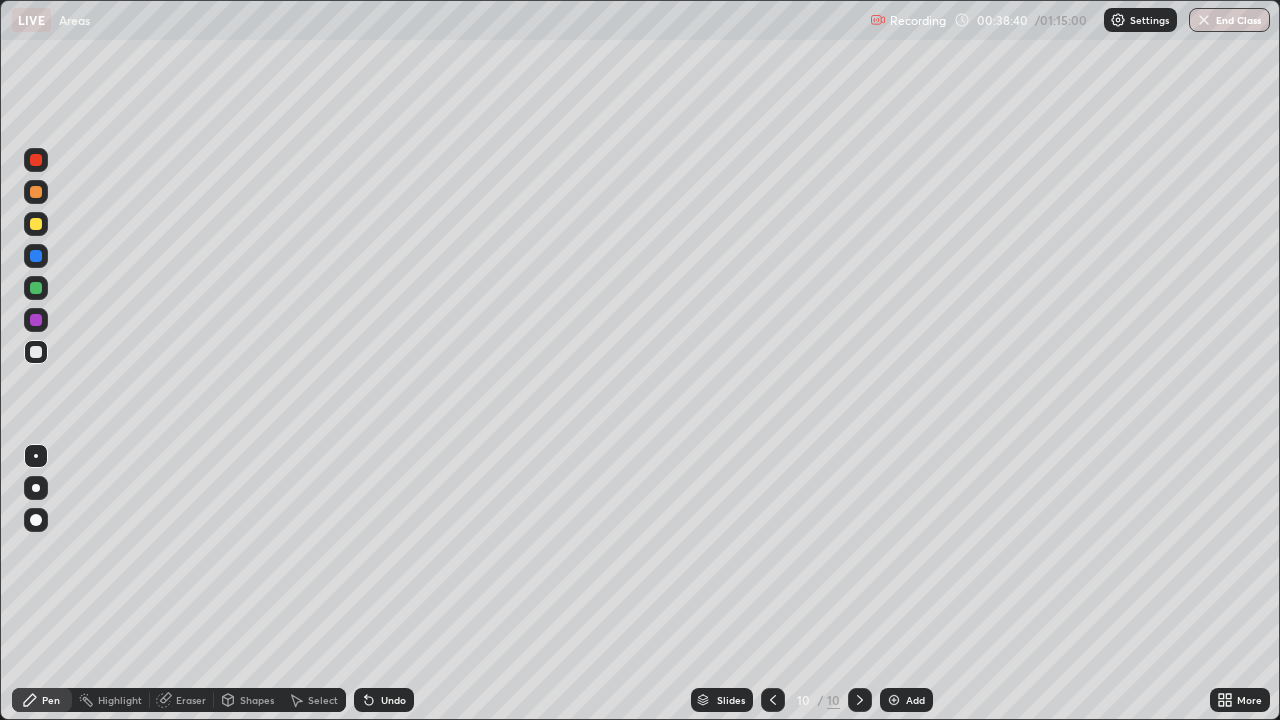 click on "Add" at bounding box center (906, 700) 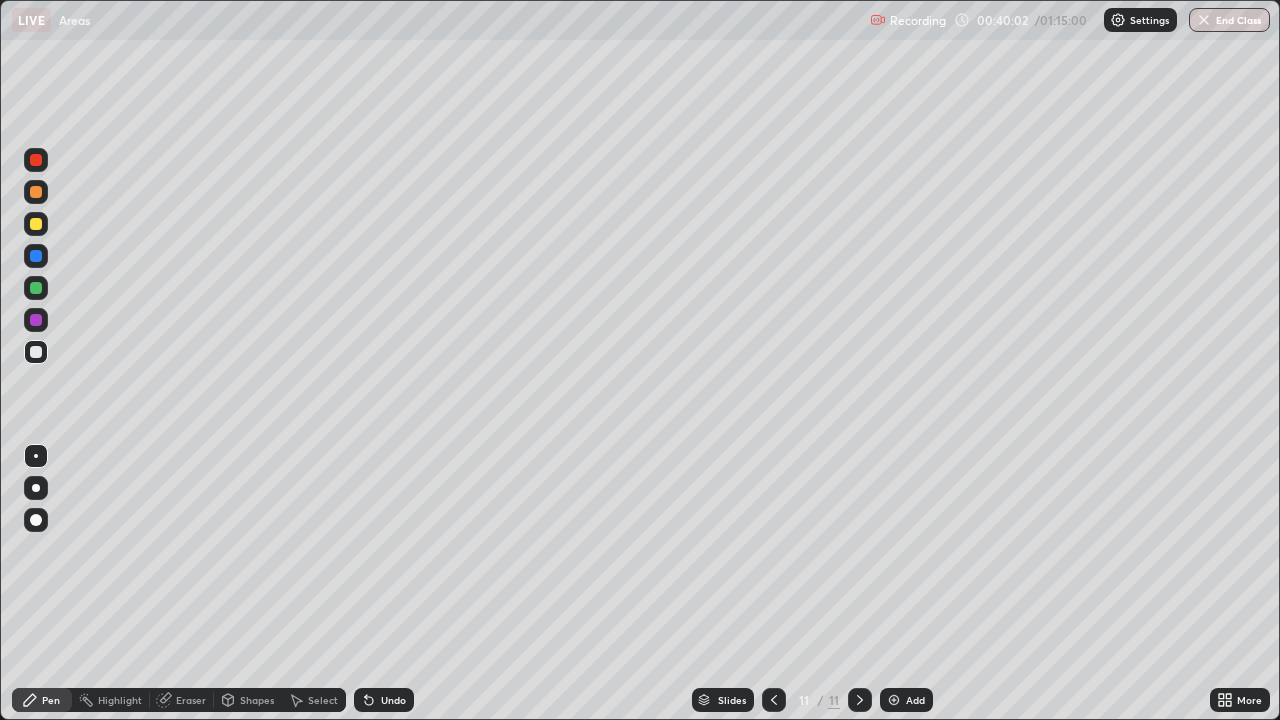 click on "Undo" at bounding box center [393, 700] 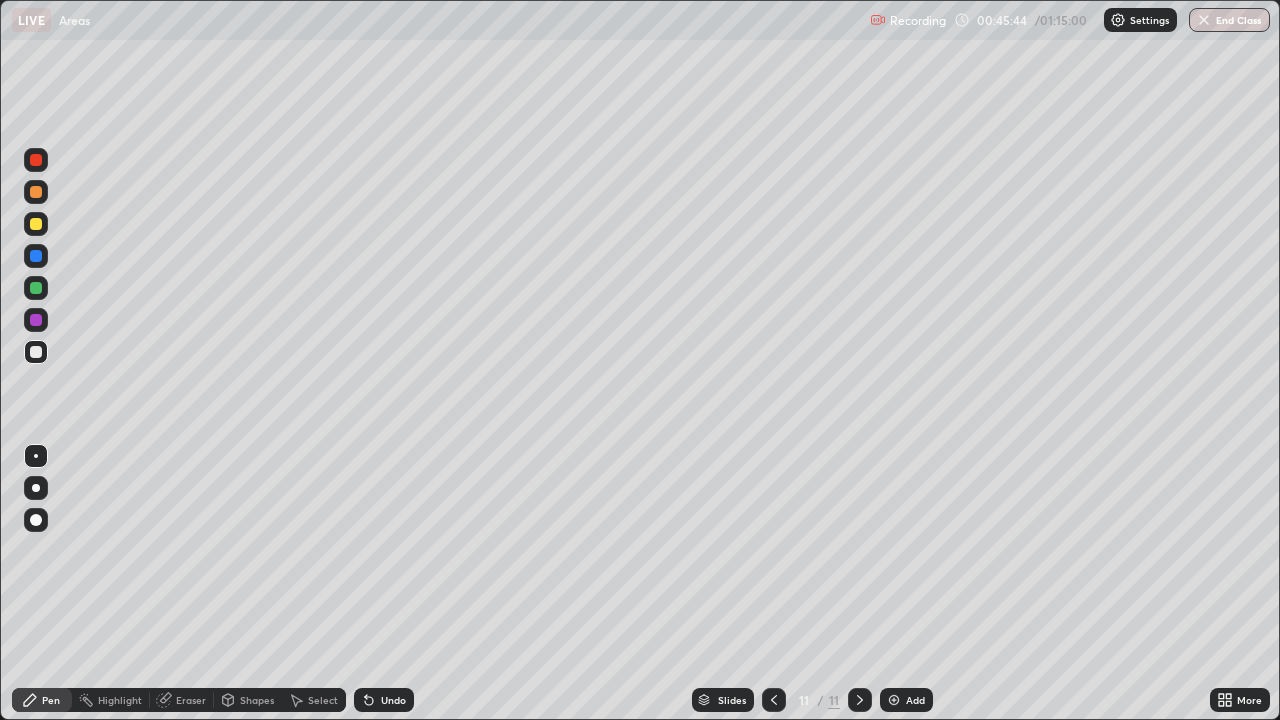 click on "Eraser" at bounding box center [191, 700] 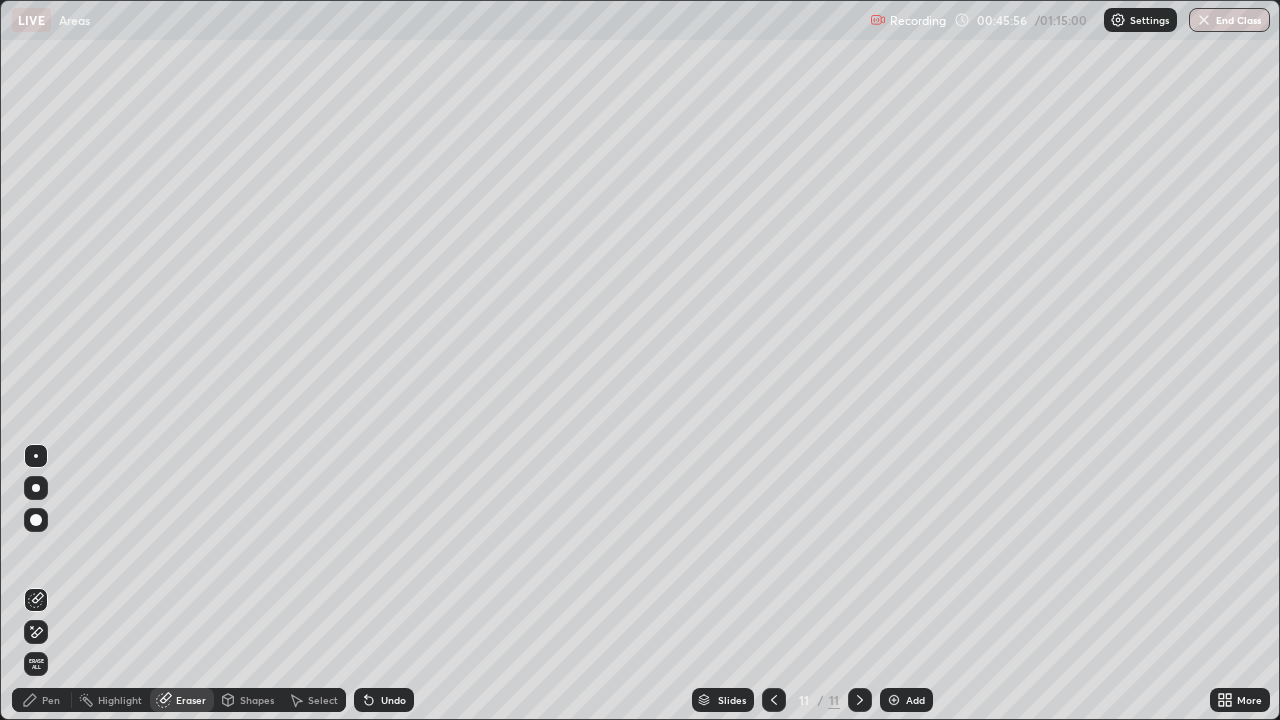 click 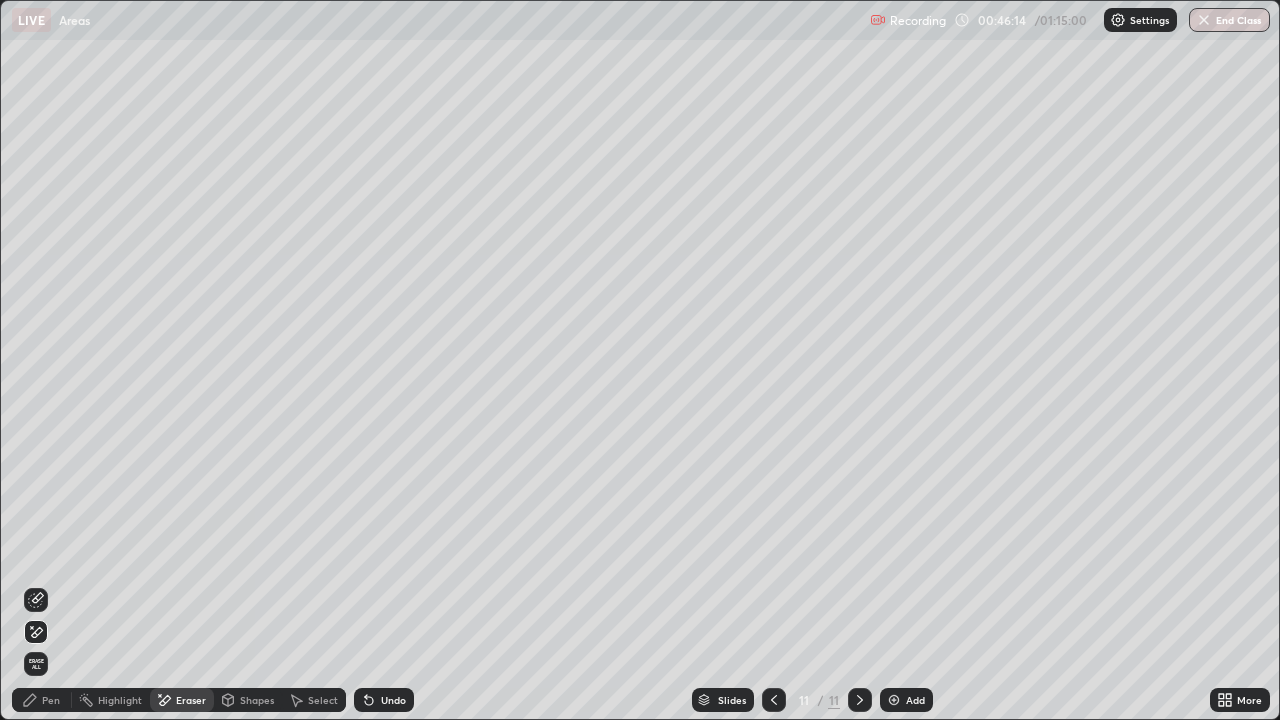 click on "Pen" at bounding box center (51, 700) 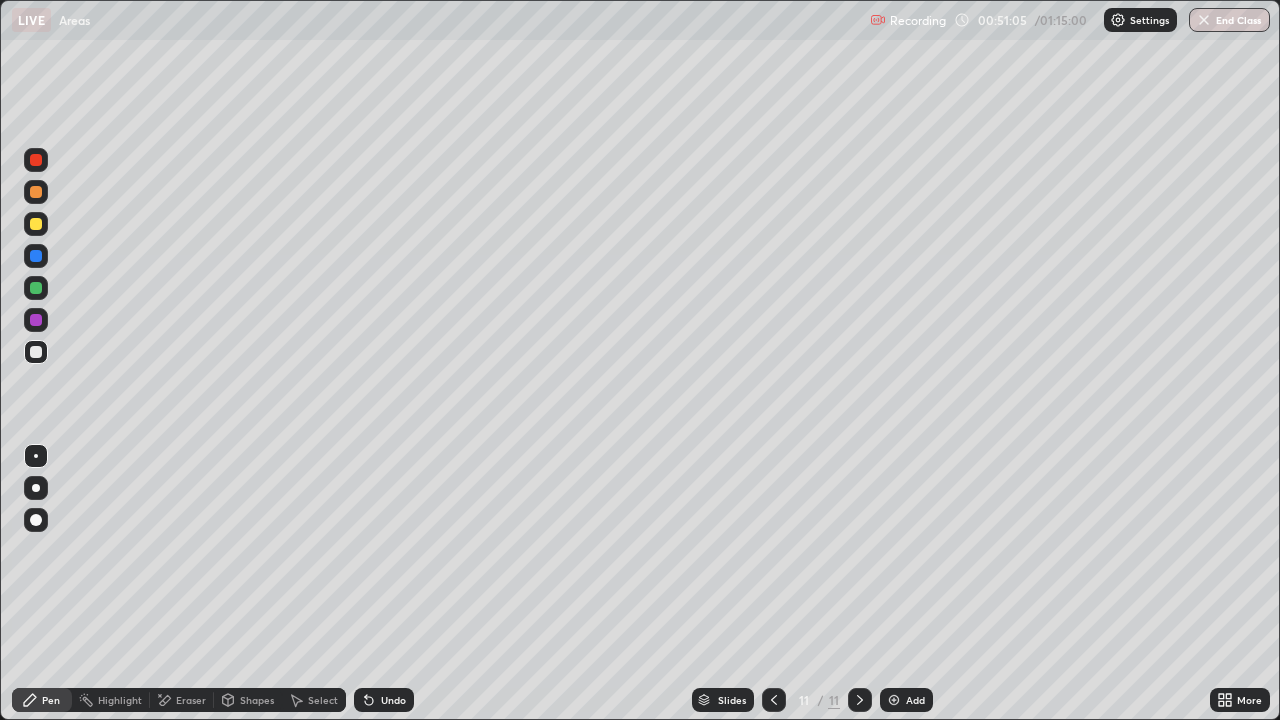click on "Eraser" at bounding box center [182, 700] 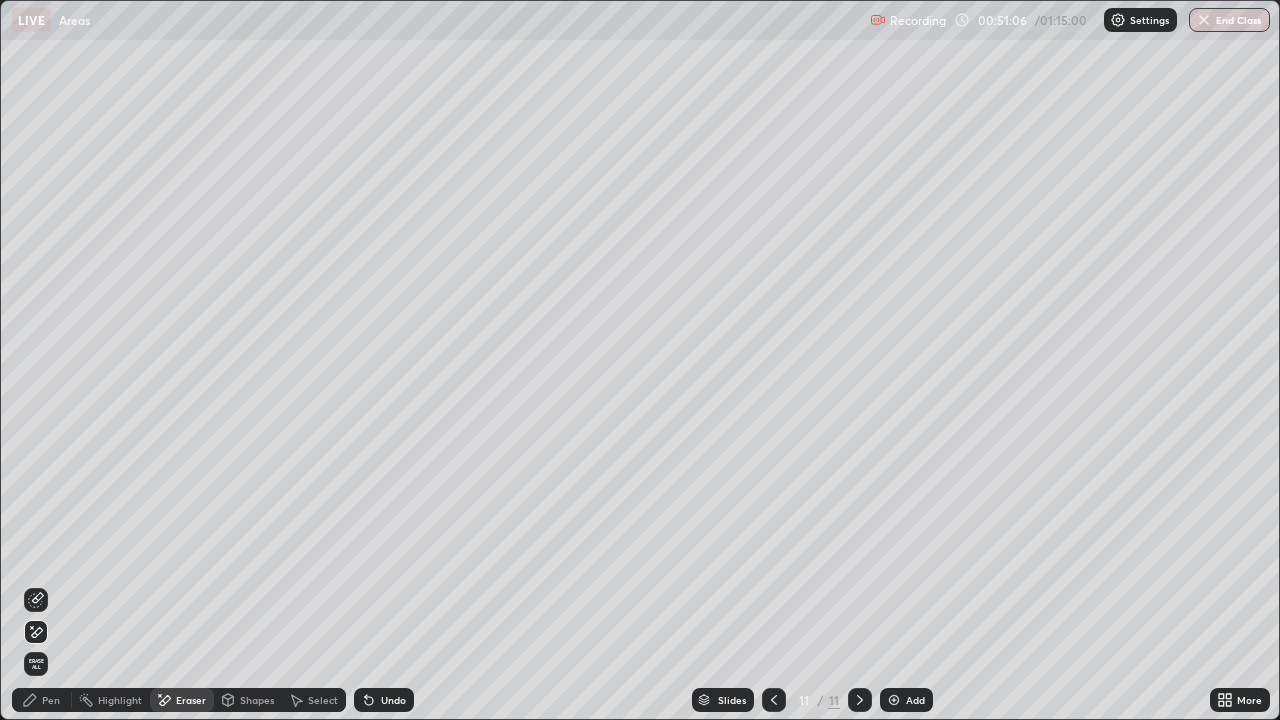 click 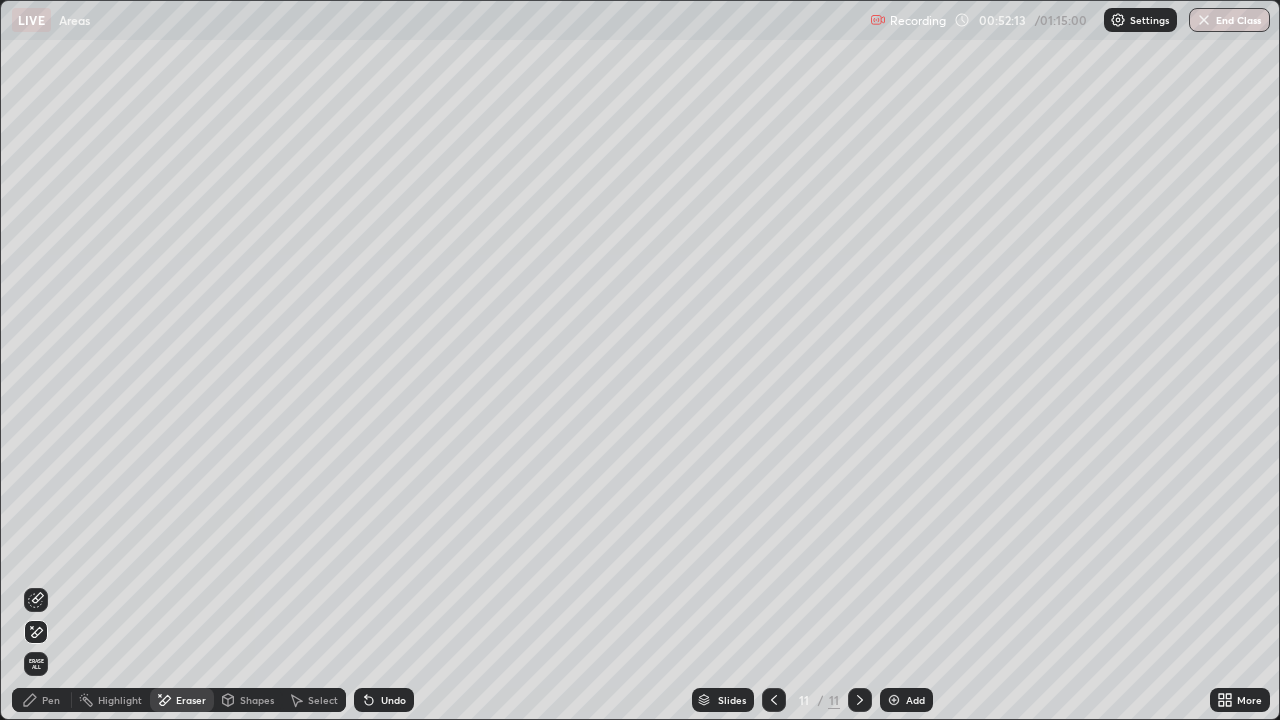 click on "Add" at bounding box center (915, 700) 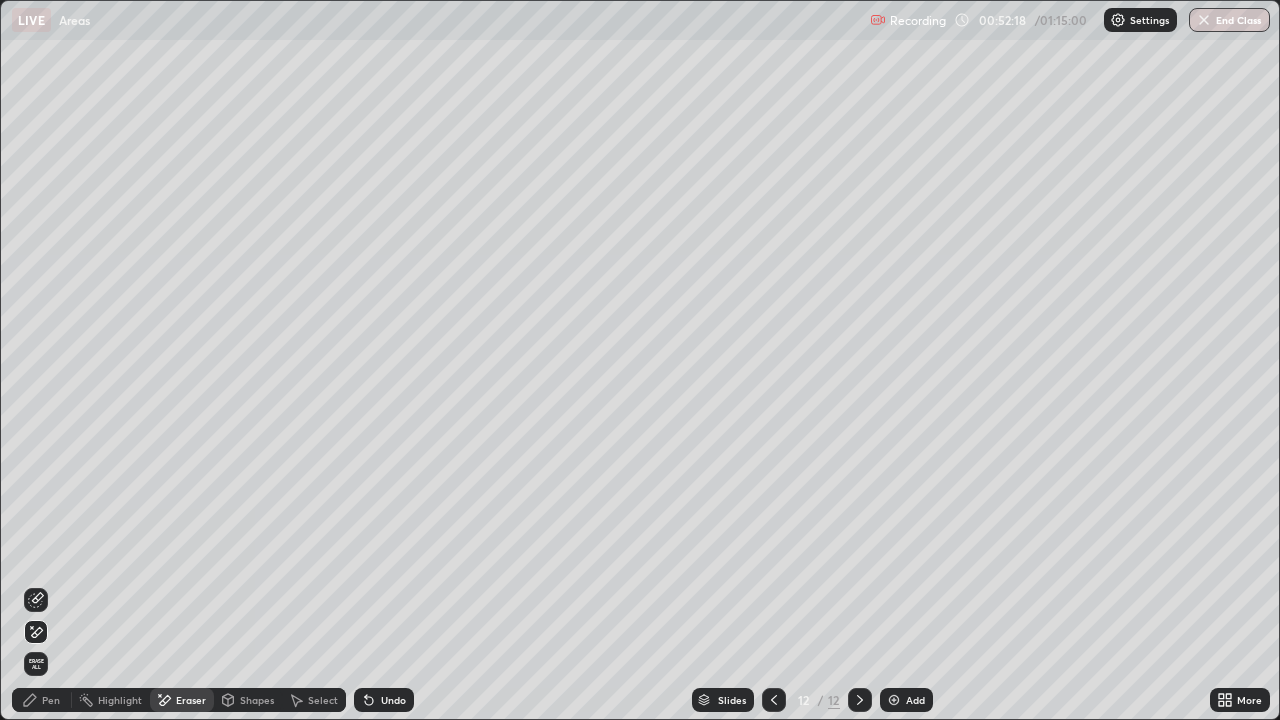 click on "Pen" at bounding box center (51, 700) 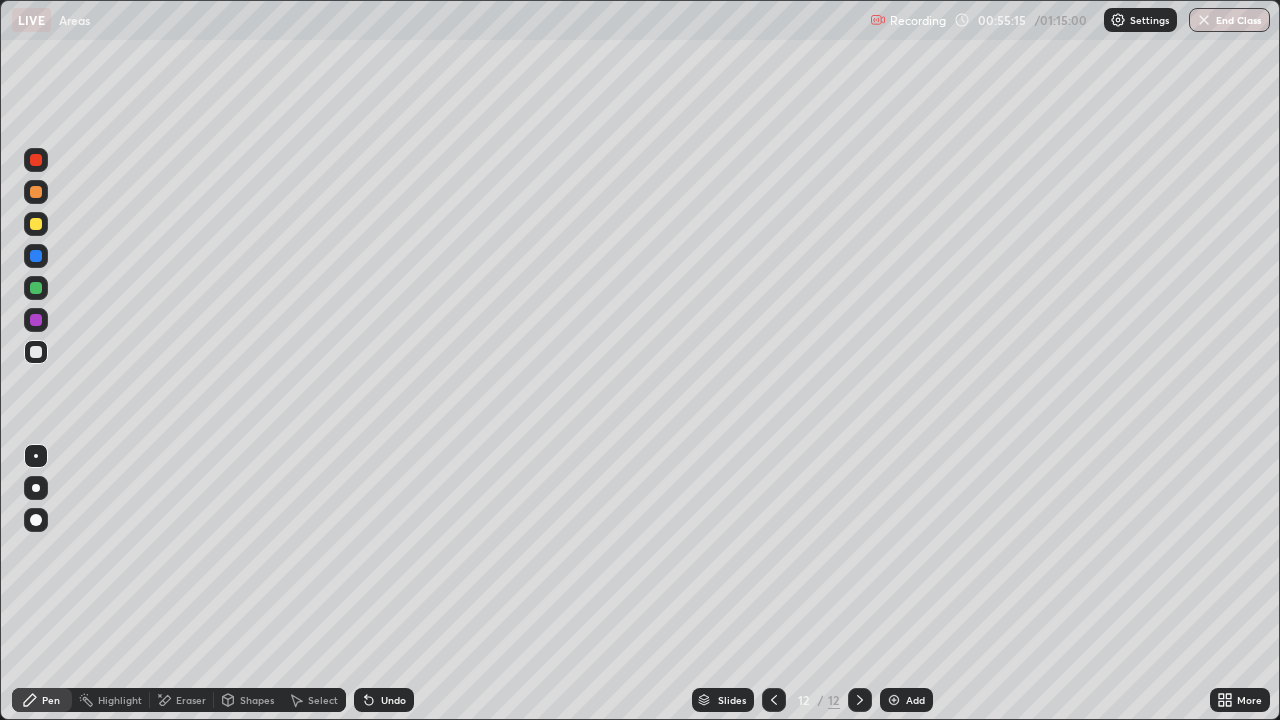 click on "Undo" at bounding box center [384, 700] 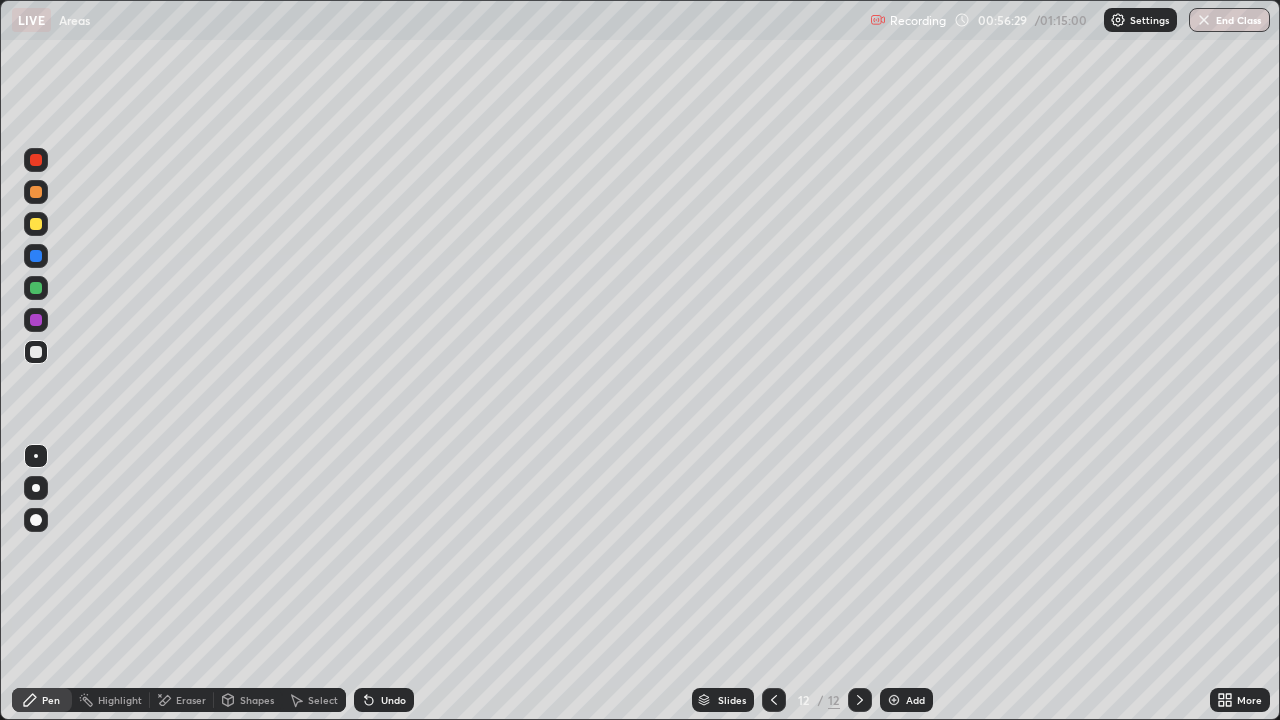 click on "Eraser" at bounding box center [182, 700] 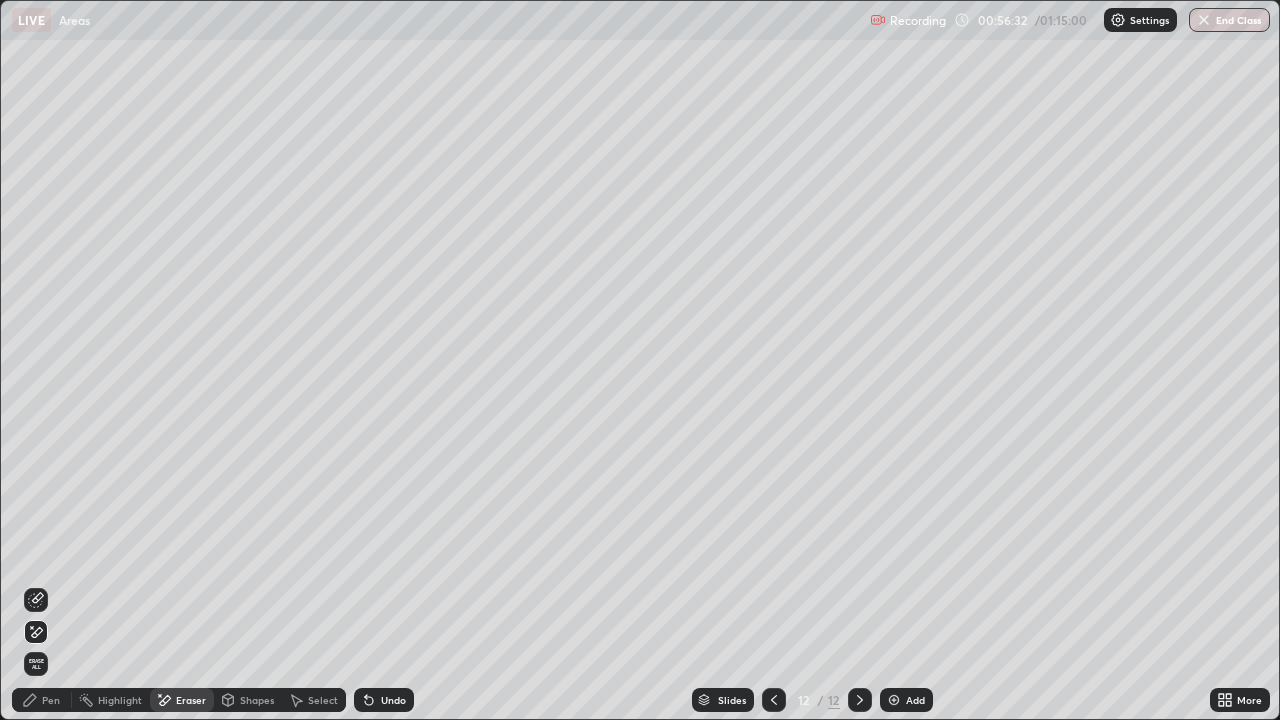 click on "Pen" at bounding box center [51, 700] 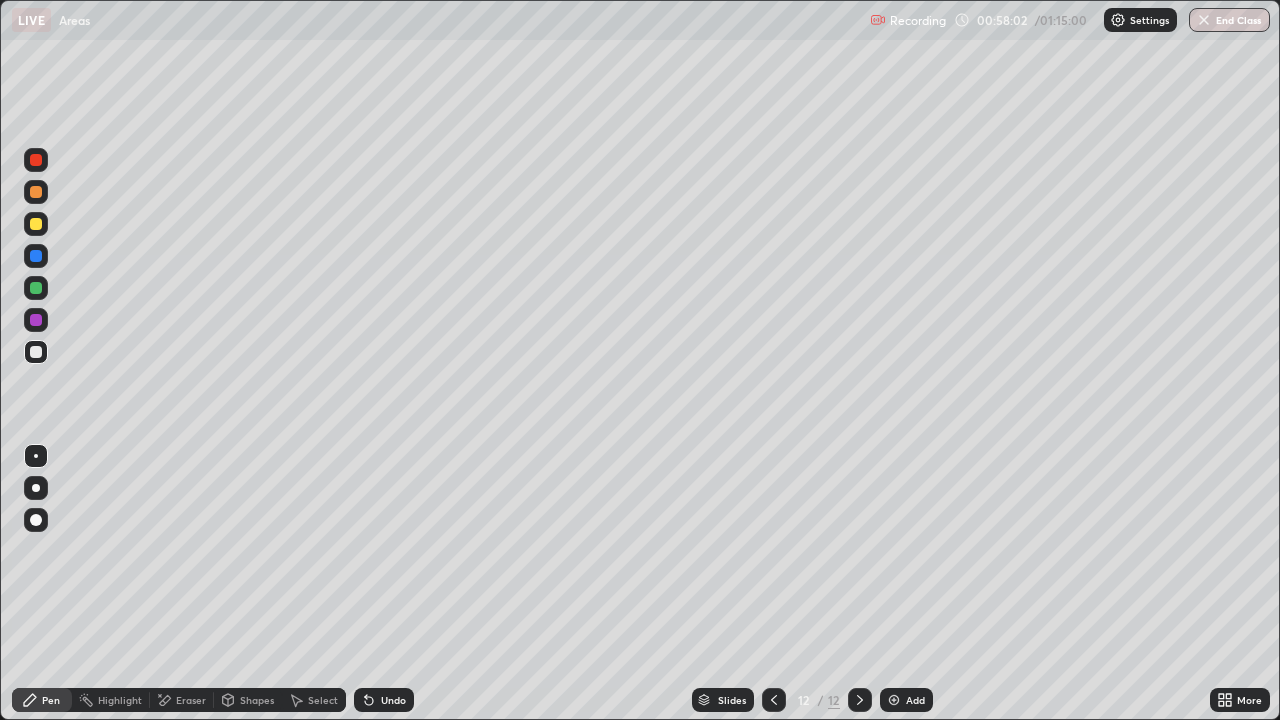 click on "Eraser" at bounding box center [191, 700] 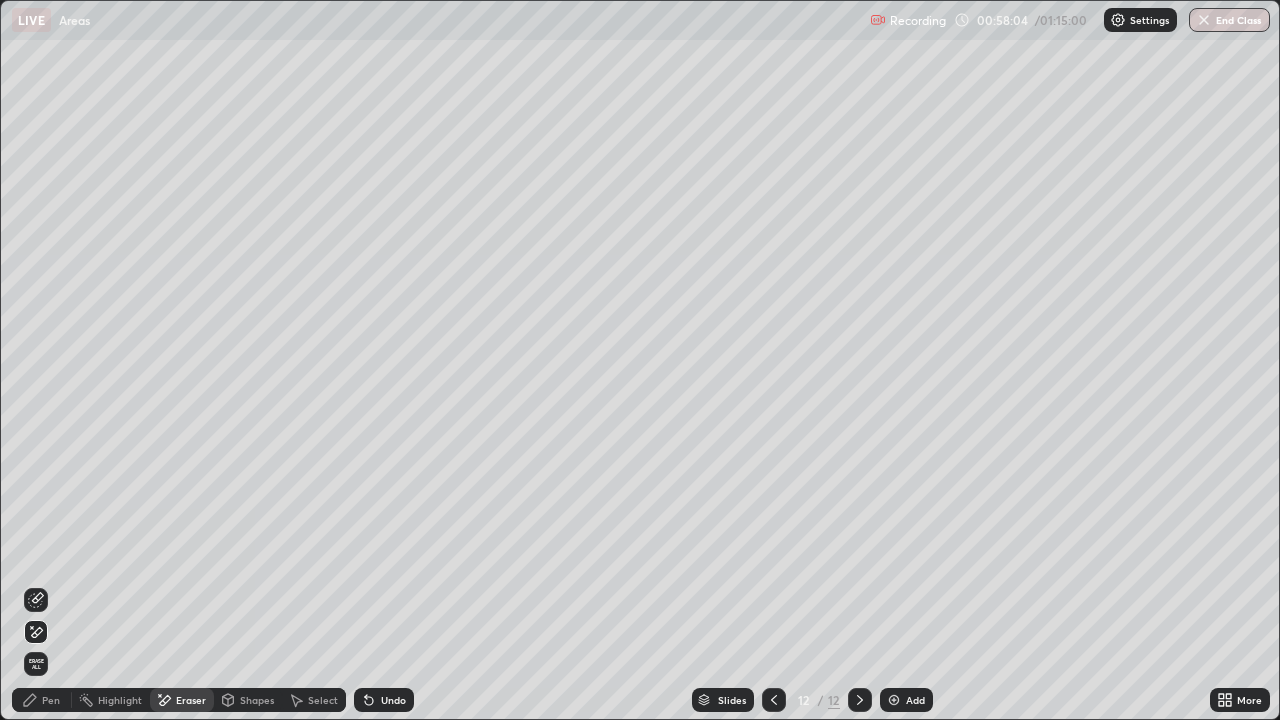 click on "Pen" at bounding box center [51, 700] 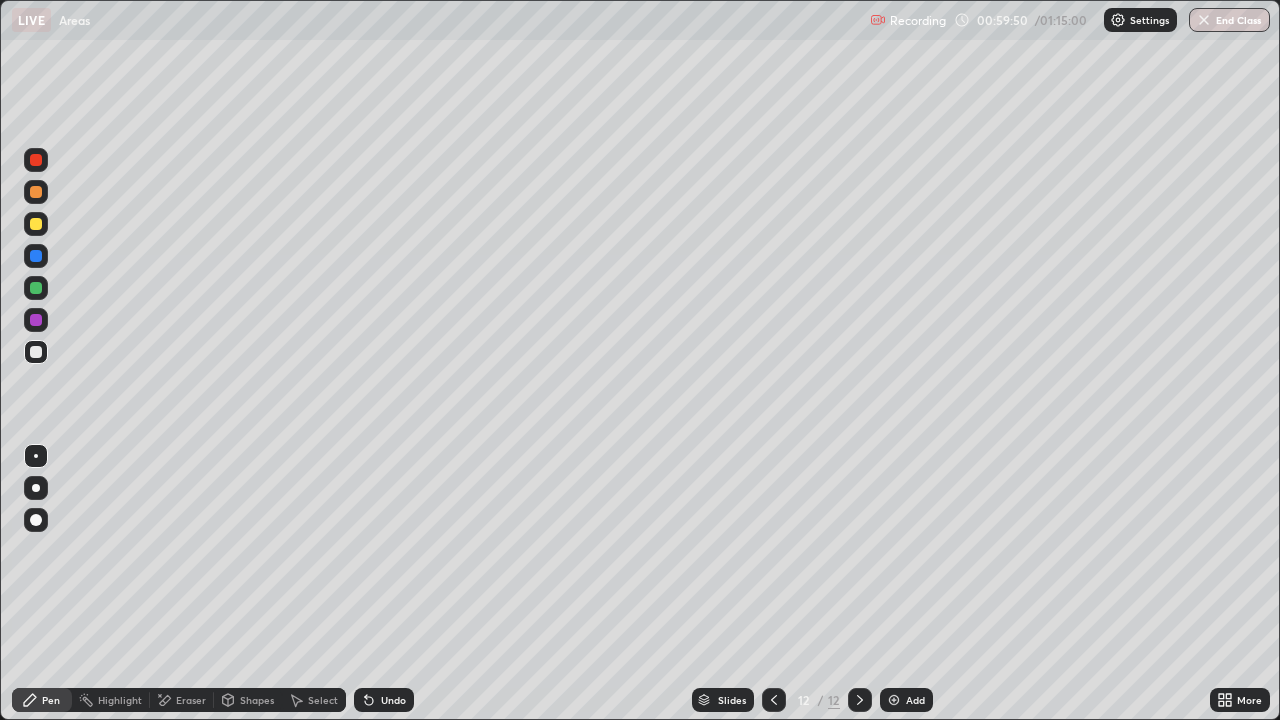 click on "Add" at bounding box center (906, 700) 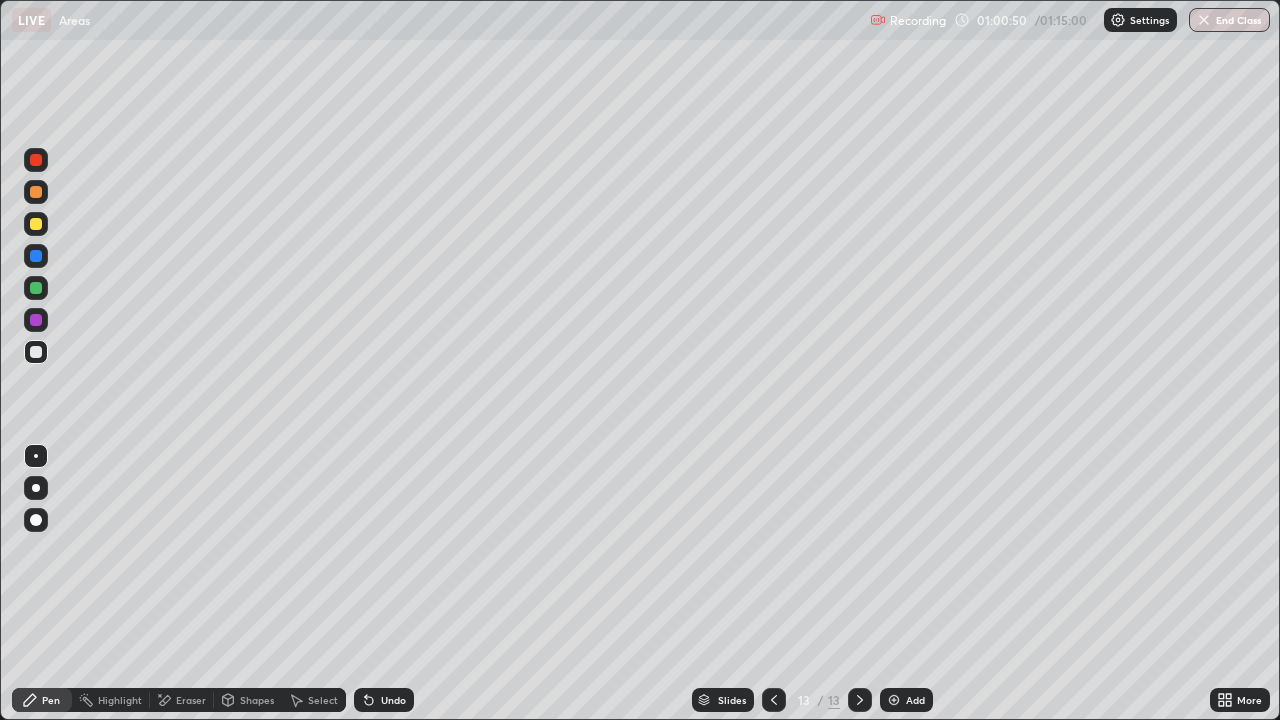 click at bounding box center [36, 224] 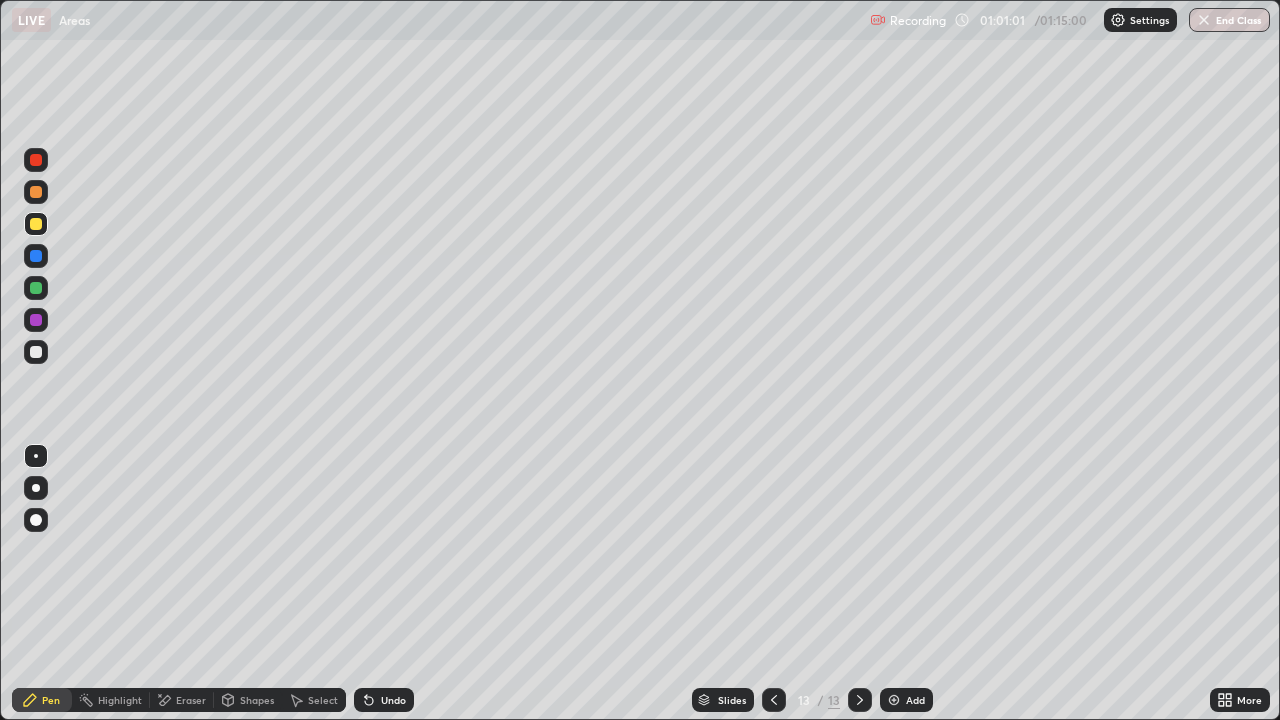 click at bounding box center (36, 520) 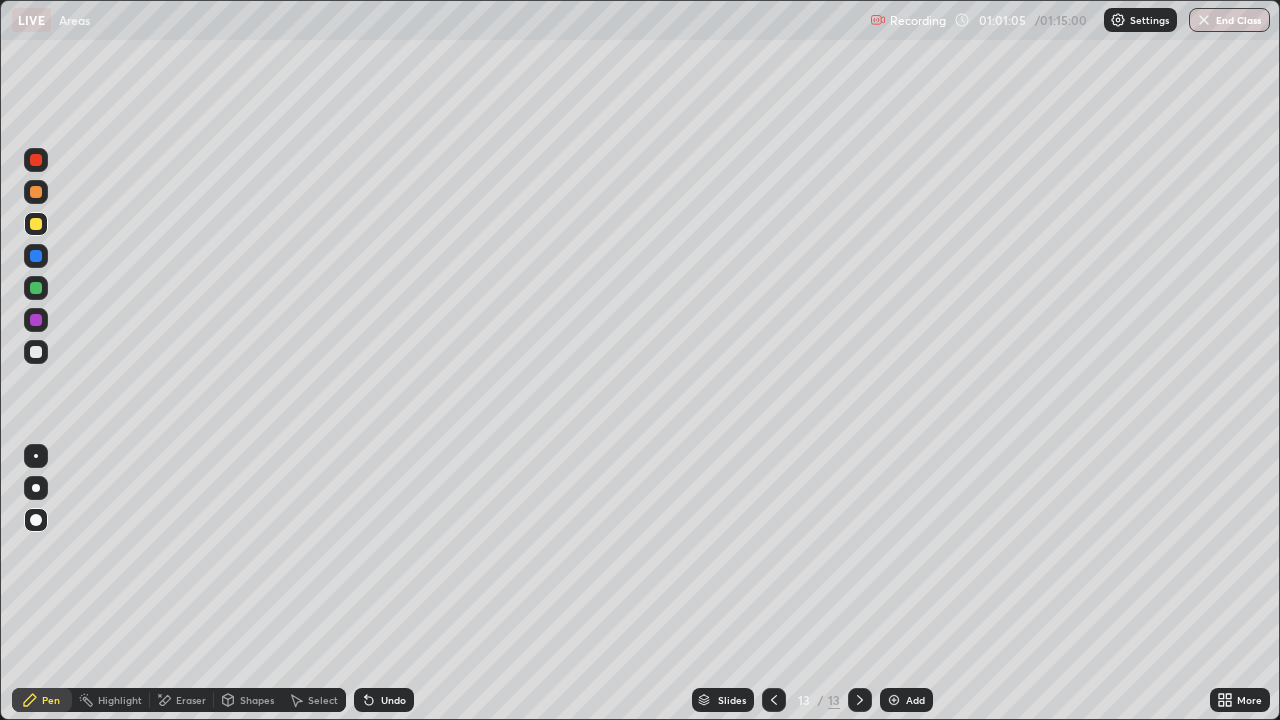 click at bounding box center (36, 352) 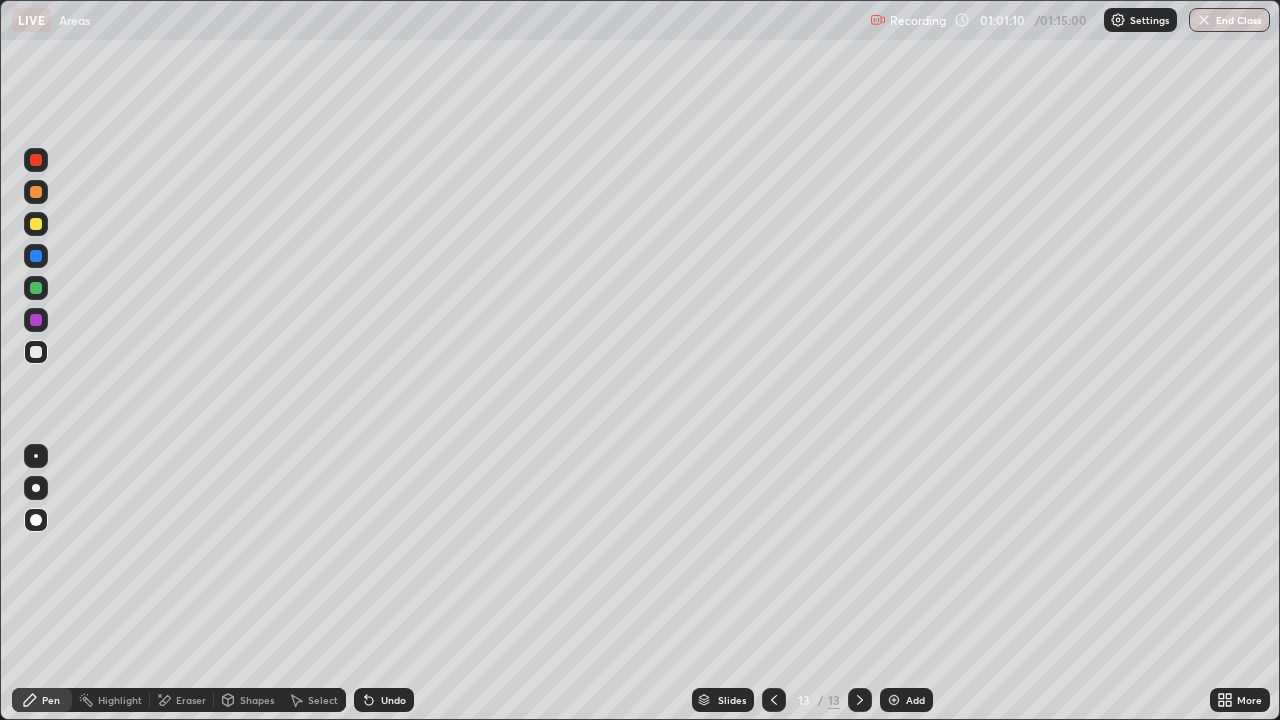 click at bounding box center [36, 456] 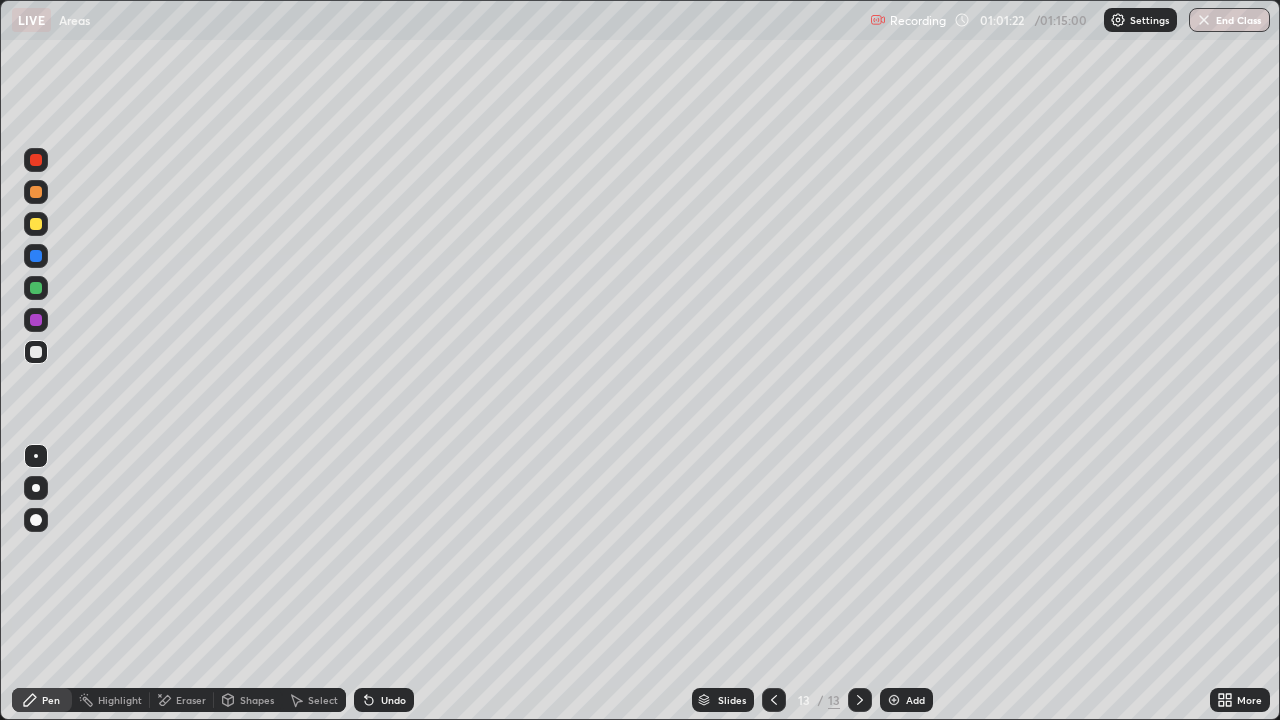 click at bounding box center [36, 320] 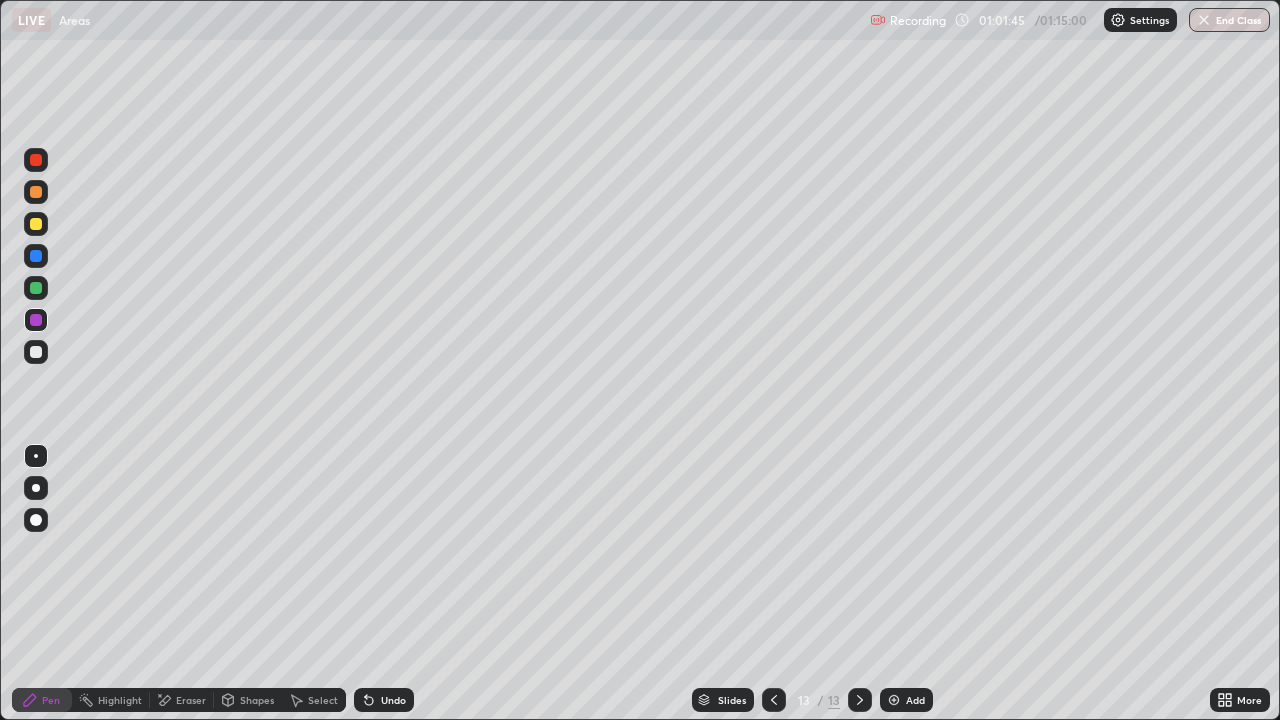 click on "Eraser" at bounding box center (182, 700) 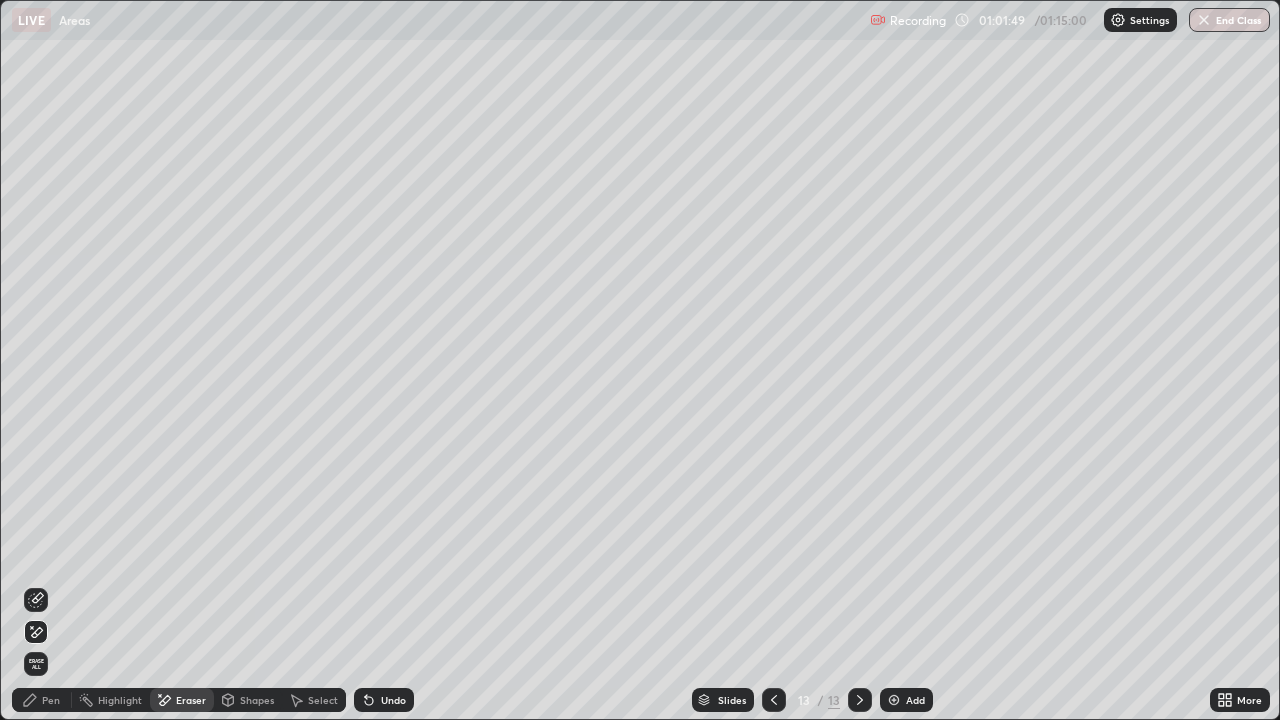 click on "Pen" at bounding box center [51, 700] 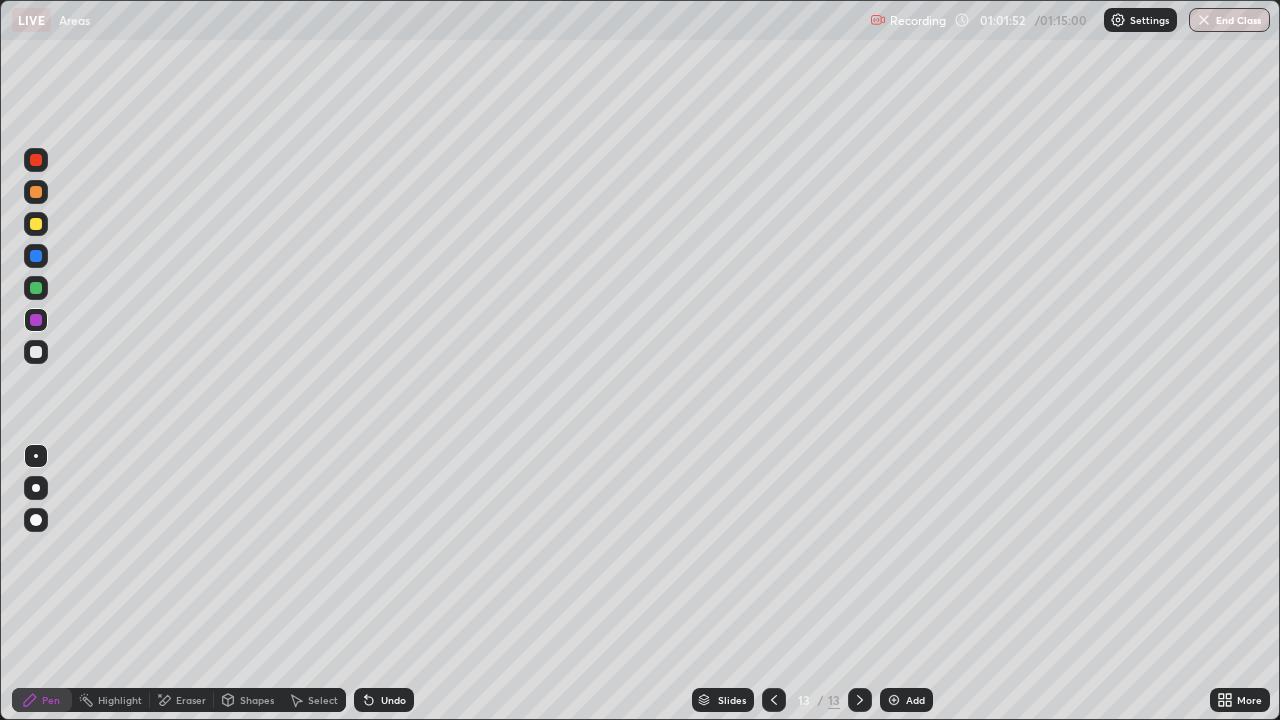 click at bounding box center (36, 352) 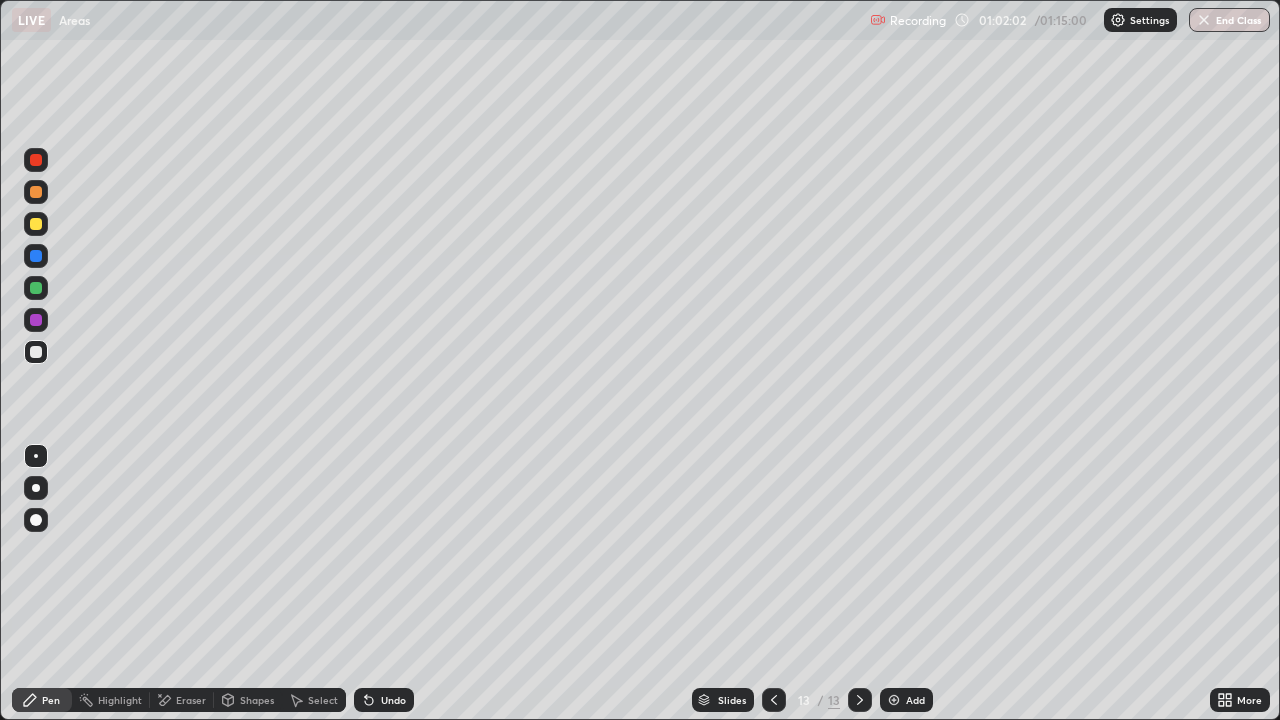 click at bounding box center [36, 352] 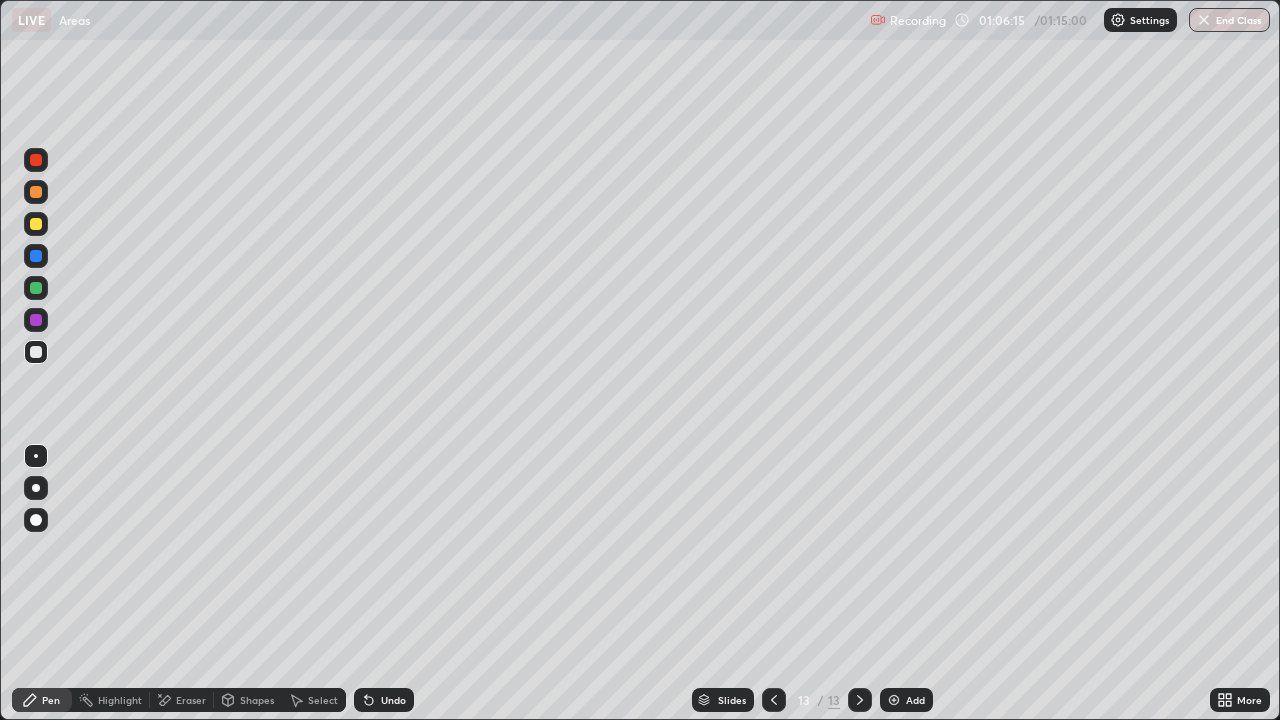 click on "Undo" at bounding box center (393, 700) 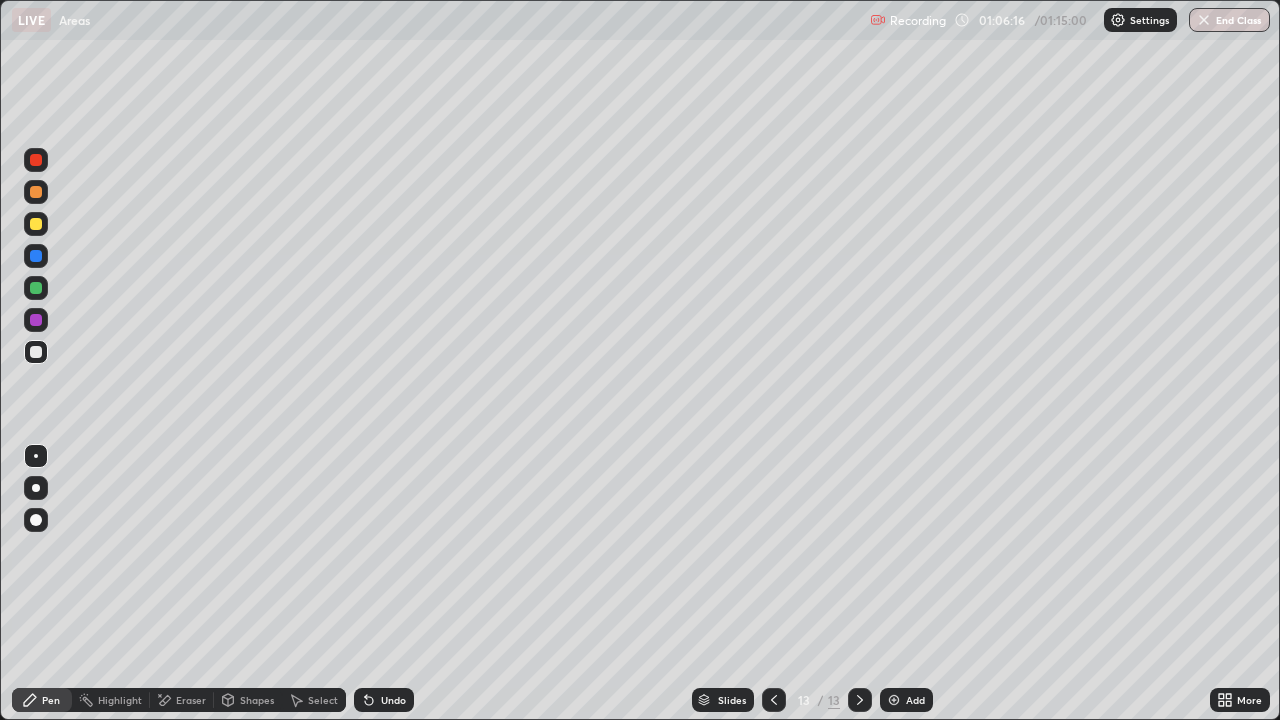 click on "Undo" at bounding box center [393, 700] 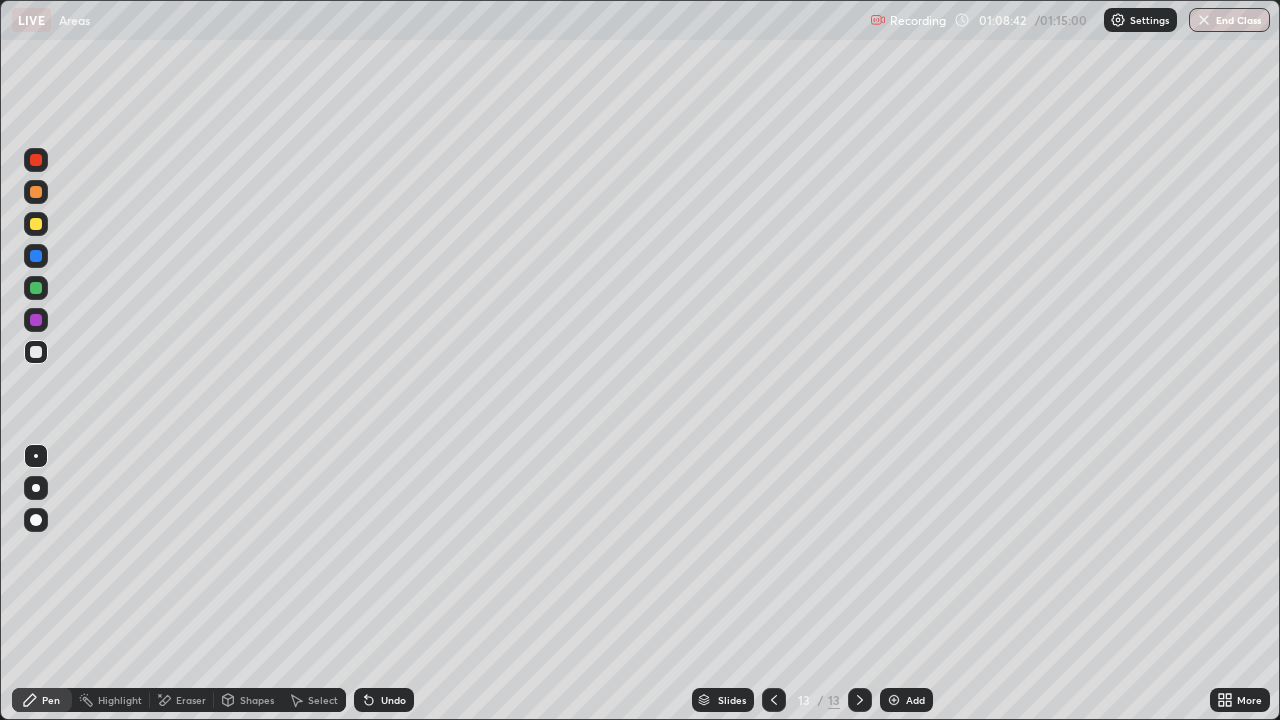 click on "End Class" at bounding box center [1229, 20] 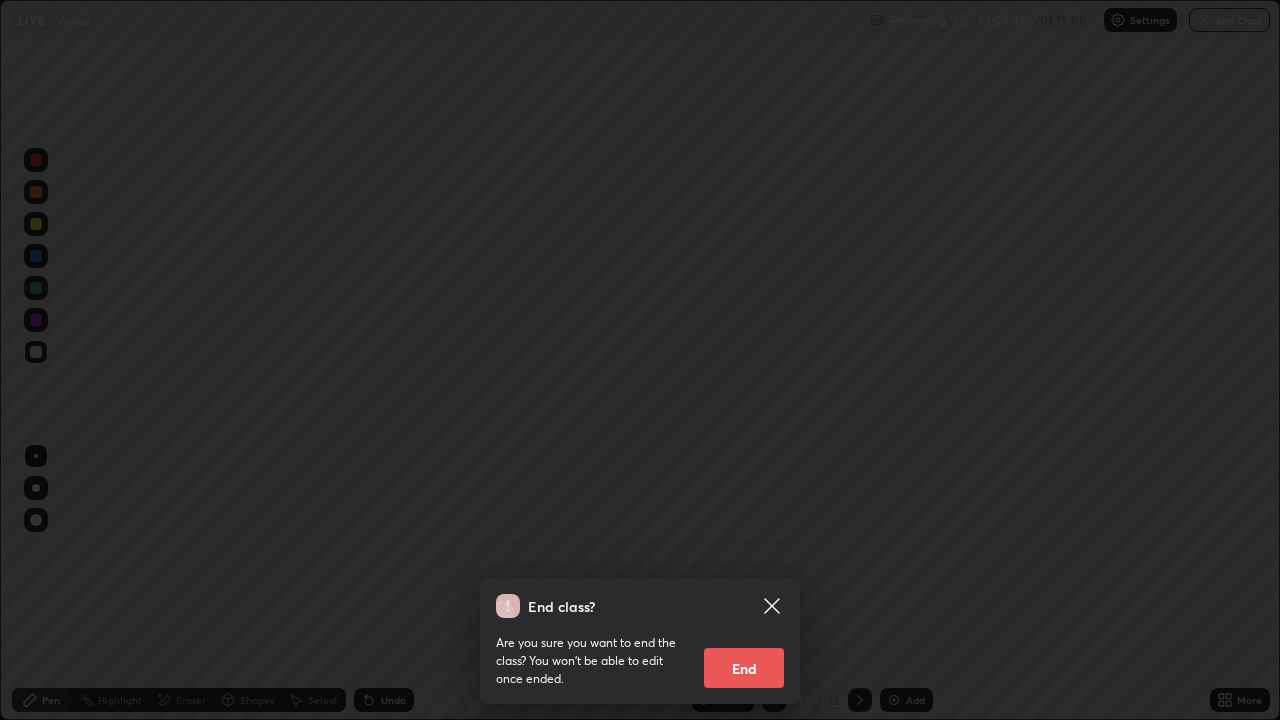 click 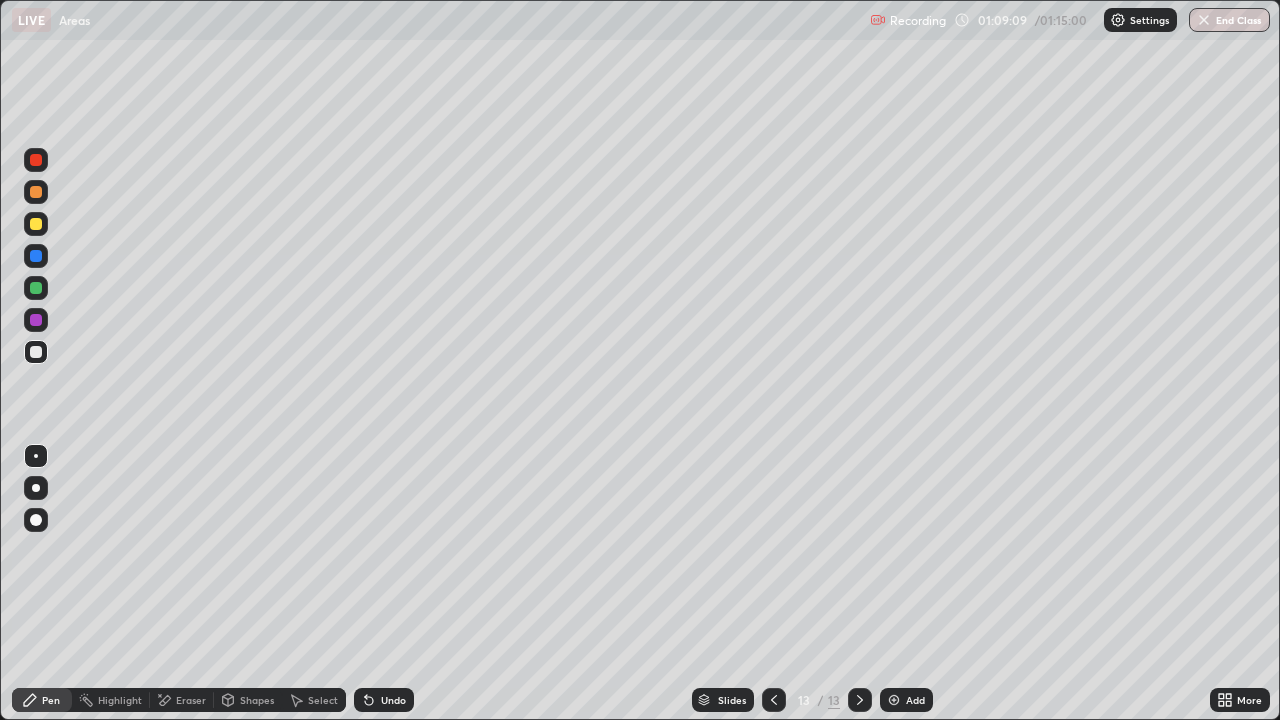 click at bounding box center (36, 520) 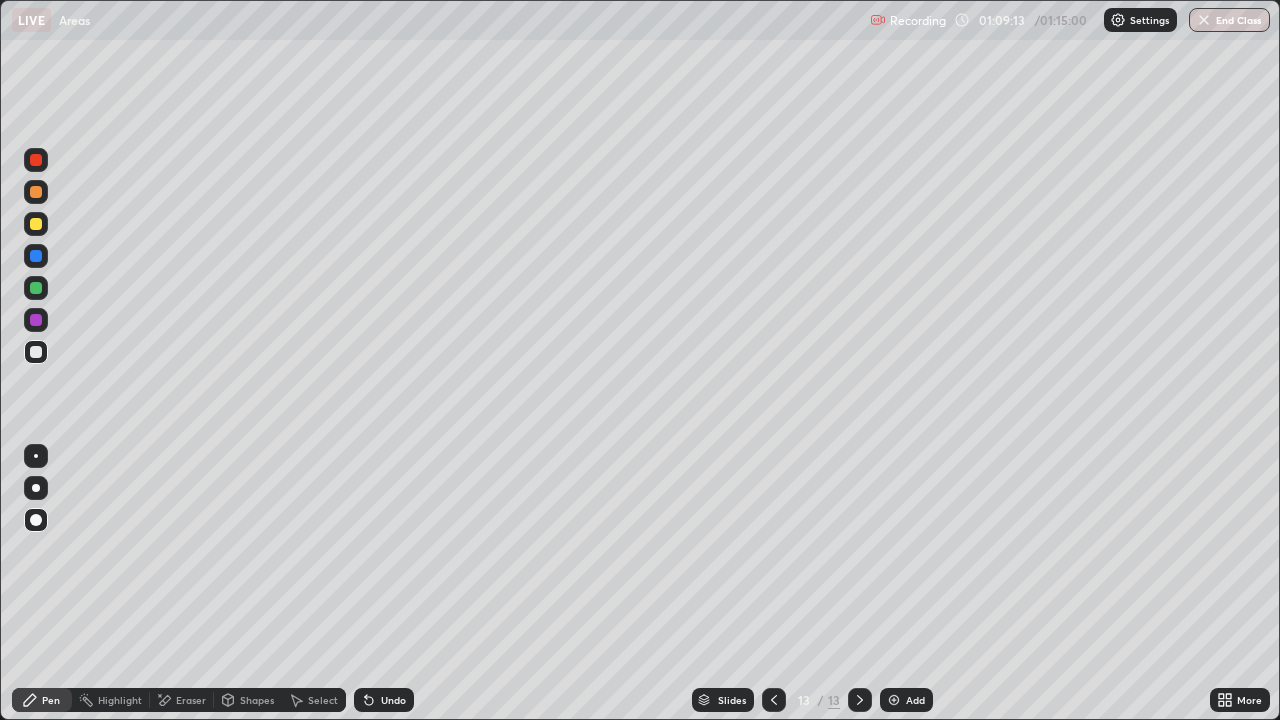 click on "Eraser" at bounding box center [182, 700] 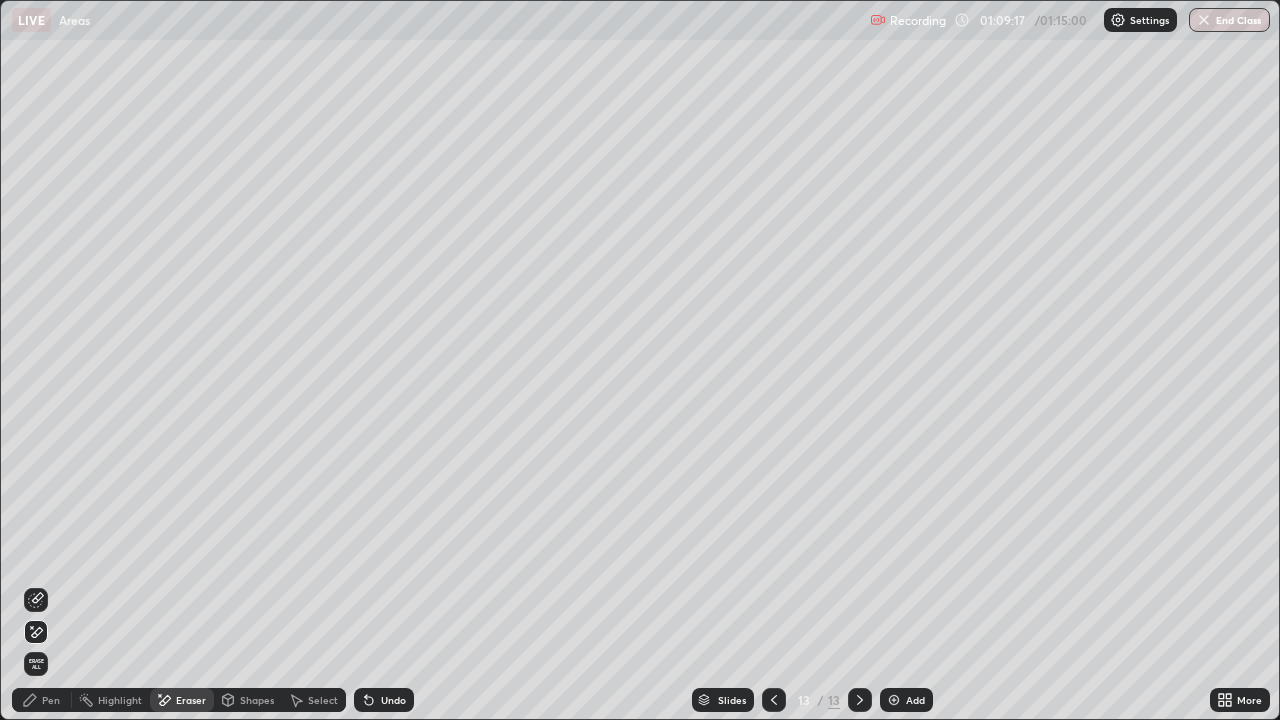 click on "Pen" at bounding box center [42, 700] 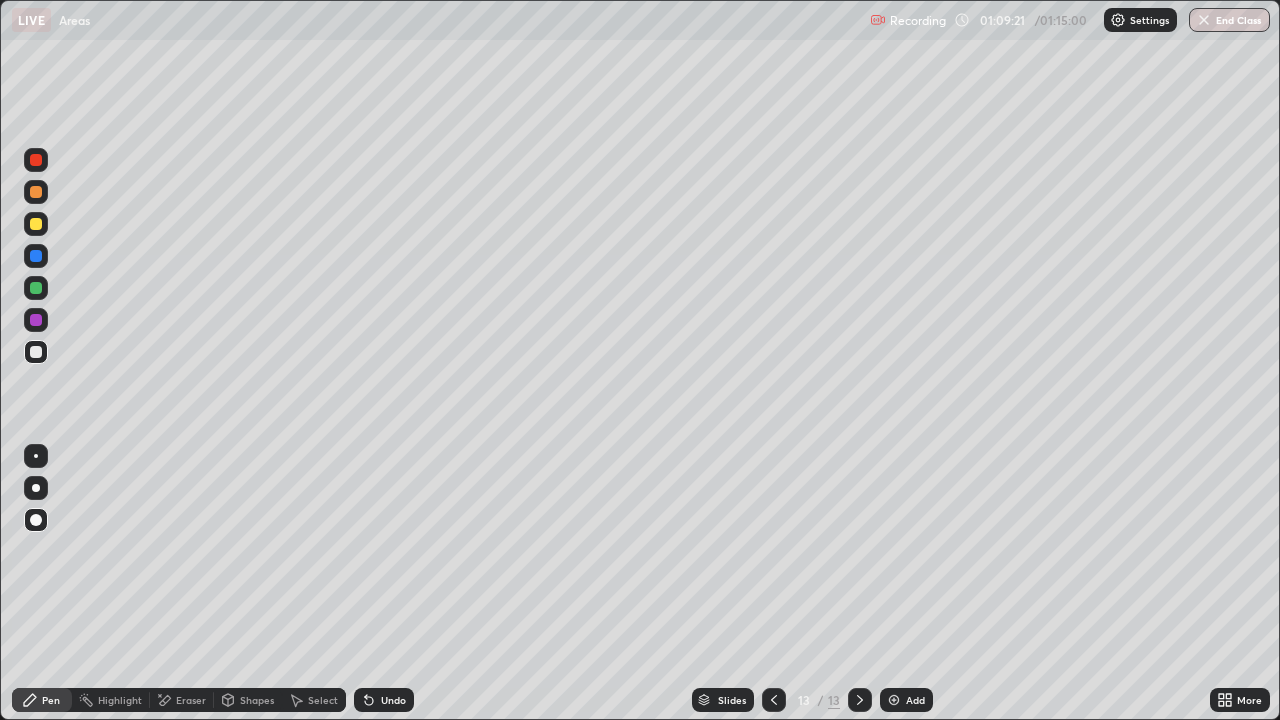 click at bounding box center (1204, 20) 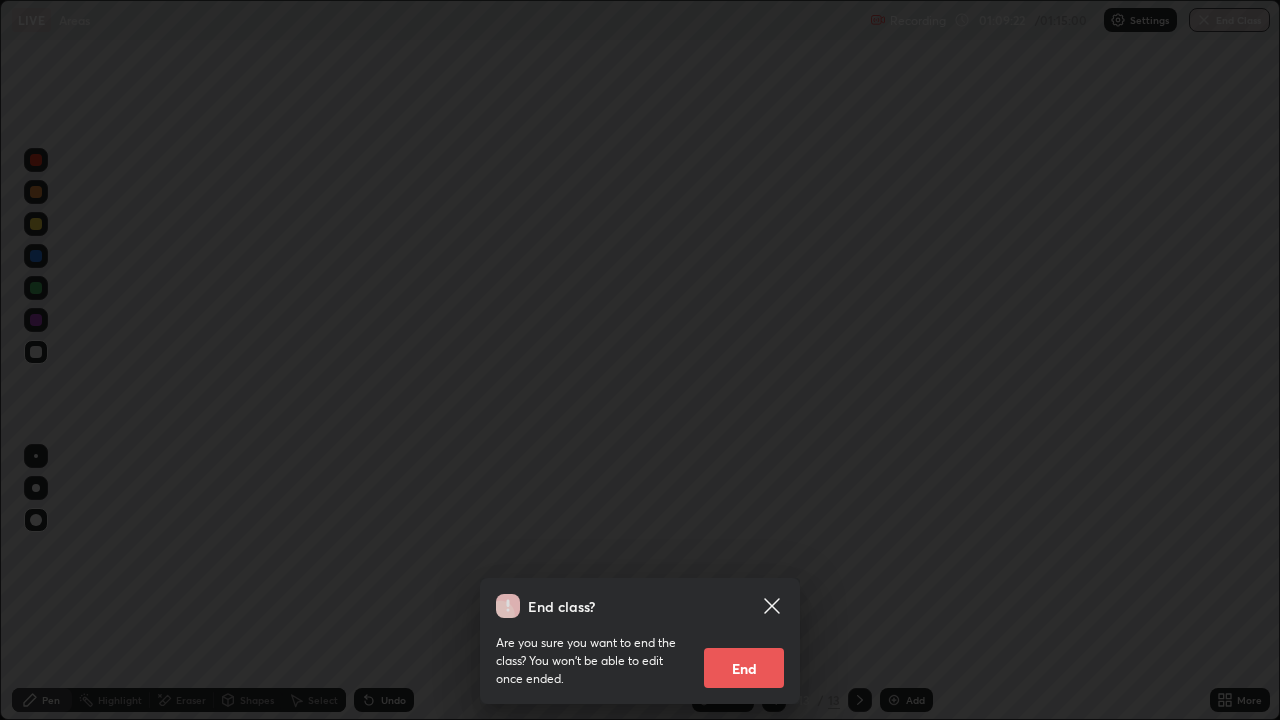 click on "End" at bounding box center [744, 668] 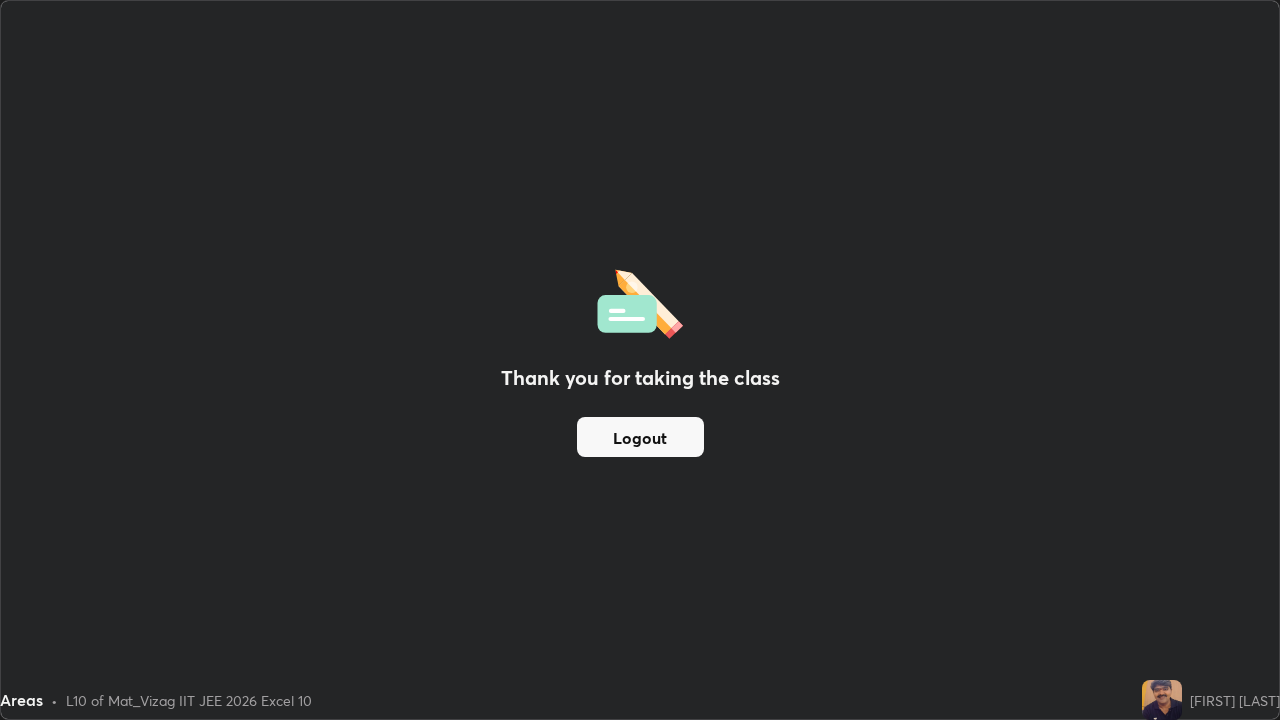 click on "Logout" at bounding box center (640, 437) 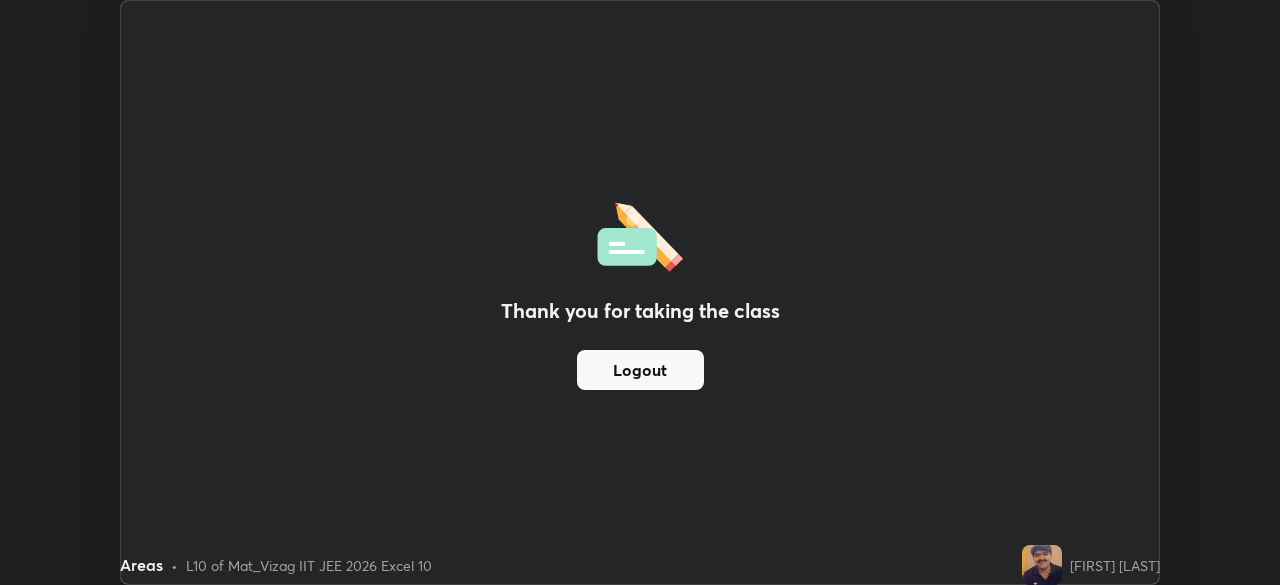 scroll, scrollTop: 585, scrollLeft: 1280, axis: both 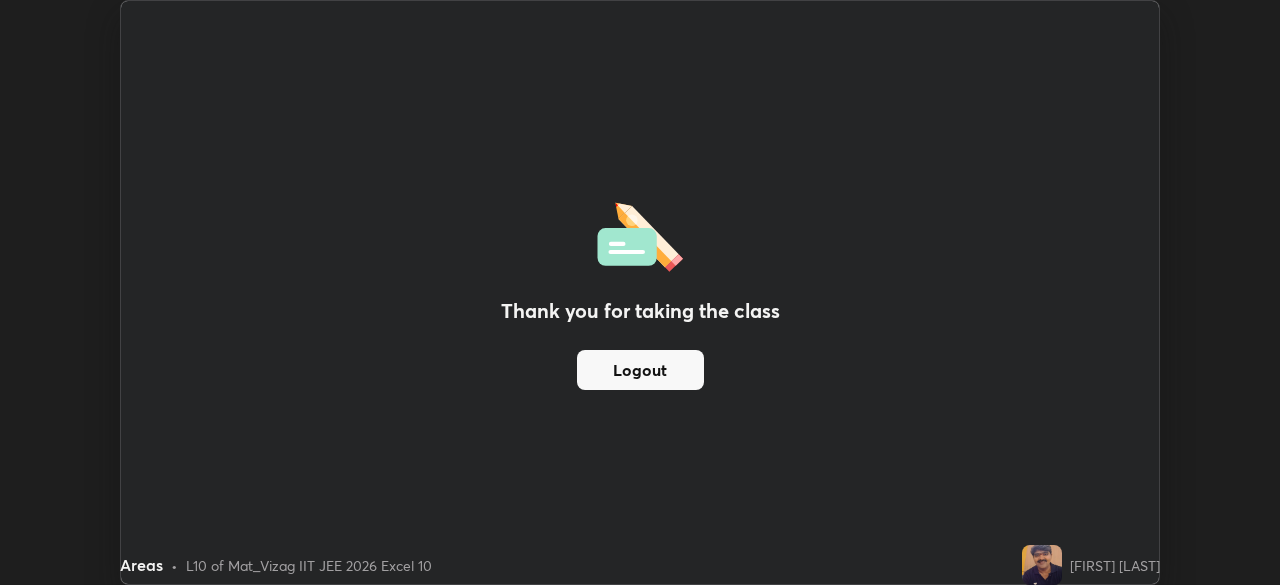 click on "Thank you for taking the class Logout" at bounding box center (640, 292) 